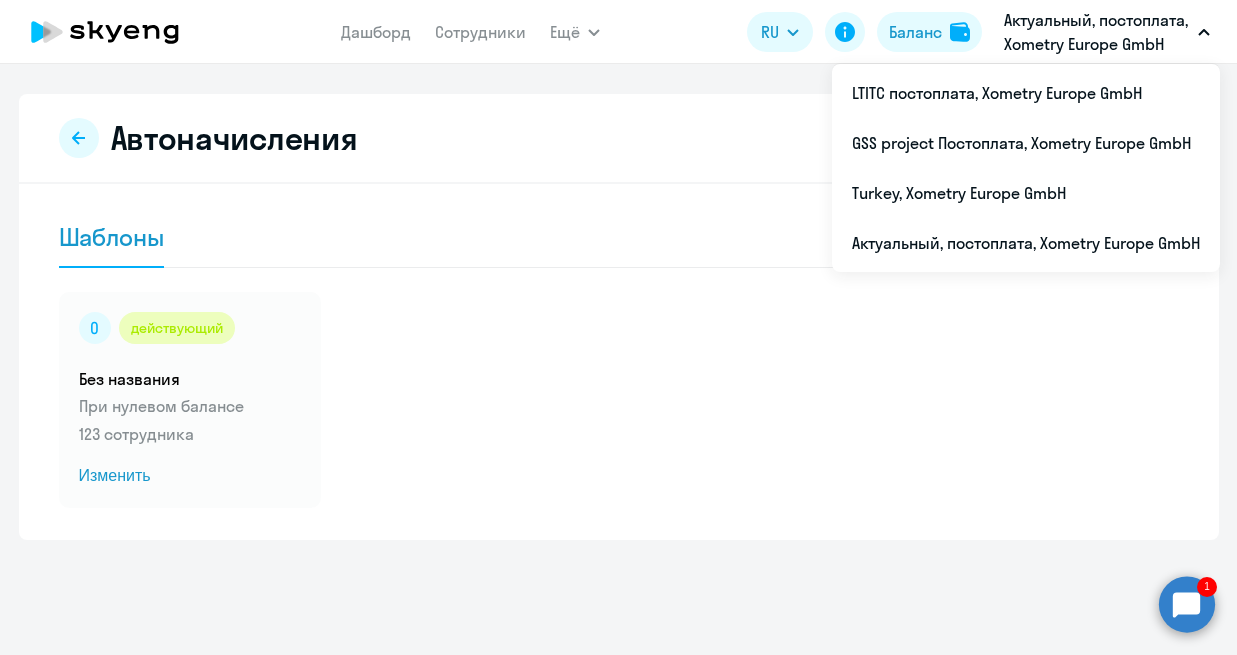 scroll, scrollTop: 0, scrollLeft: 0, axis: both 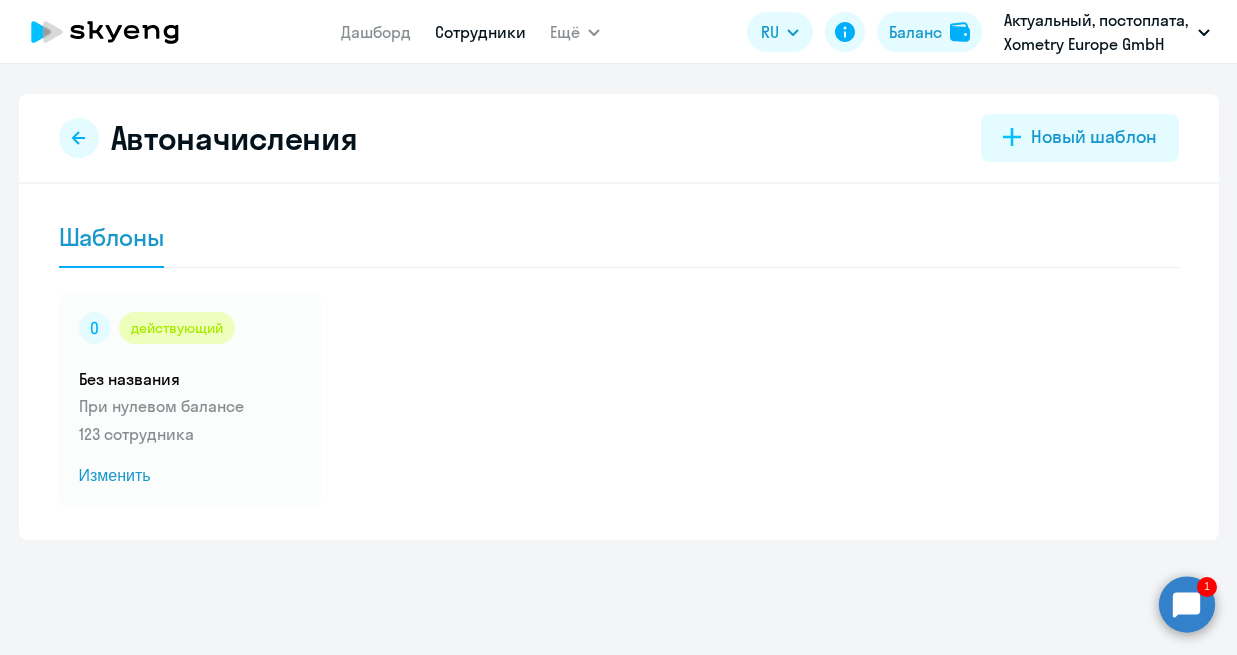 click on "Сотрудники" at bounding box center (480, 32) 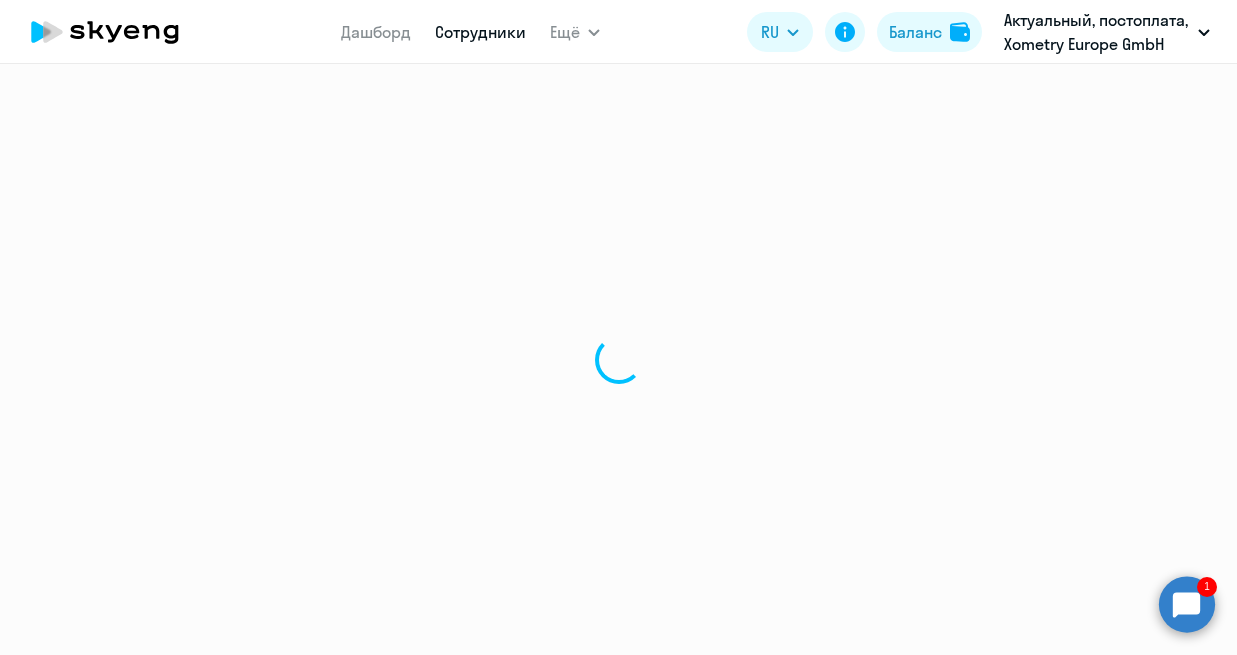select on "30" 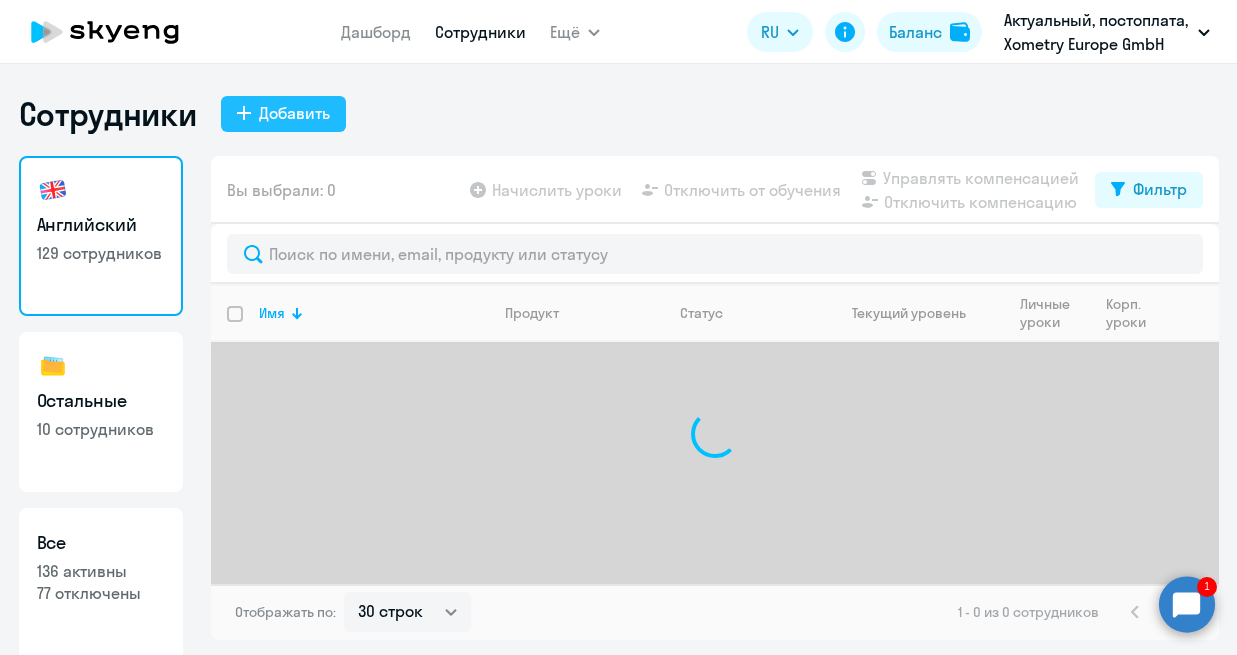 click on "Добавить" 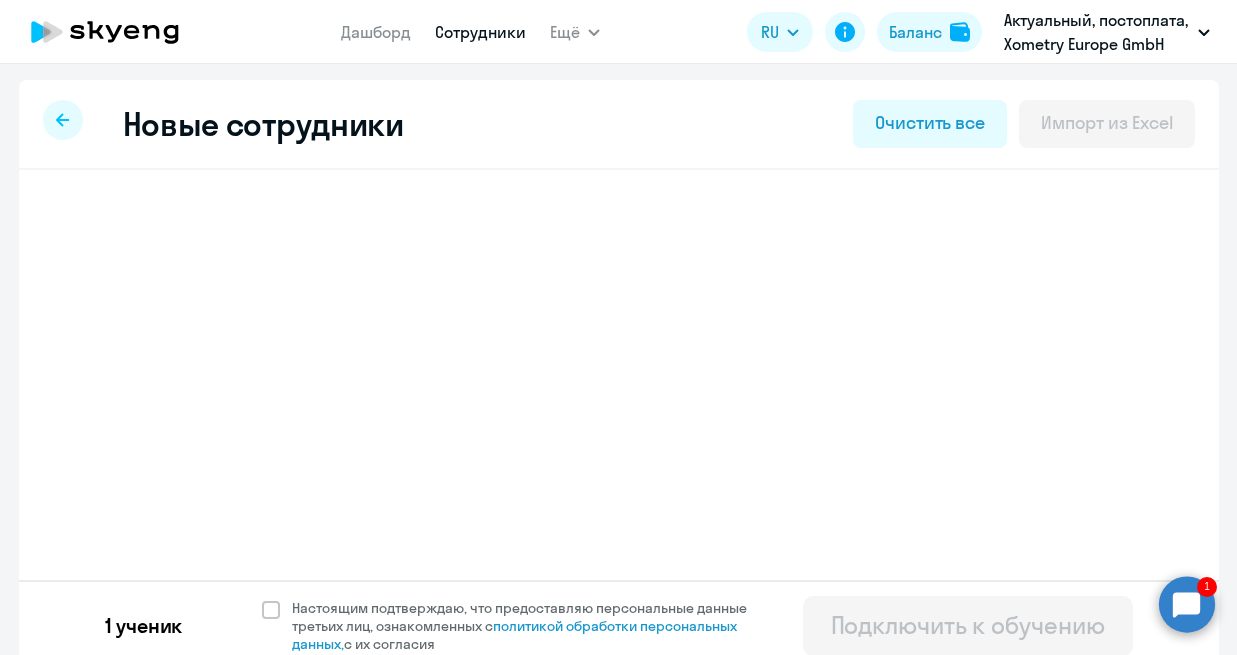 select on "english_adult_not_native_speaker" 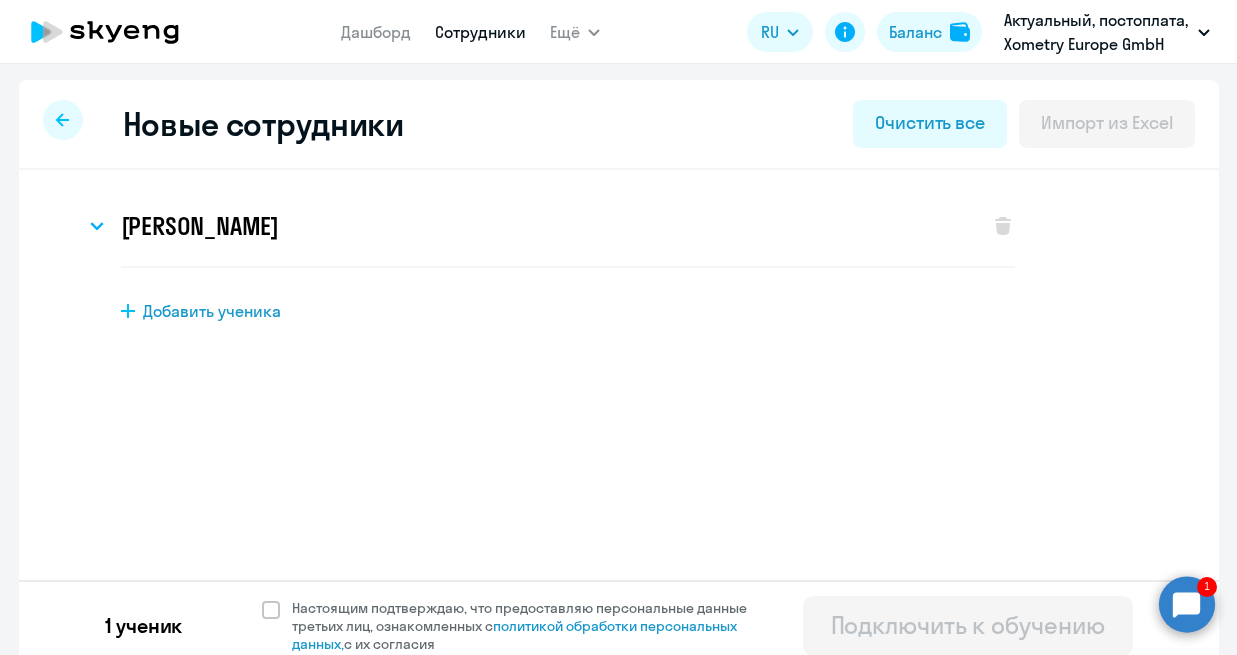 click on "Добавить ученика" 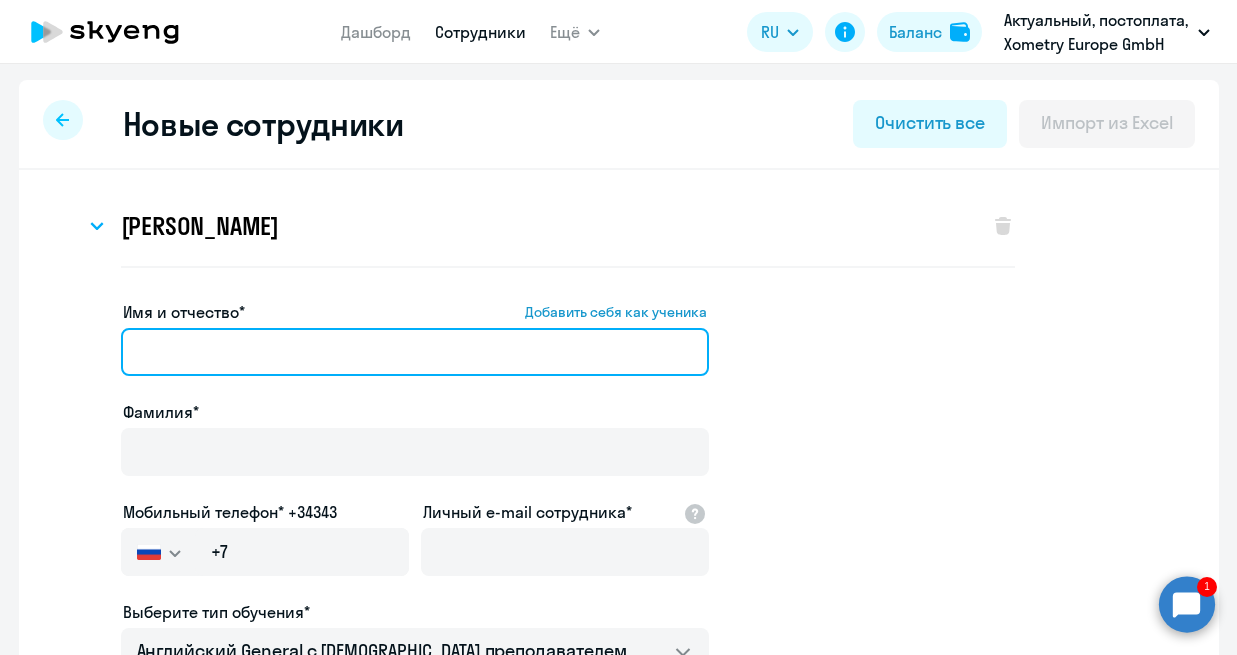 click on "Имя и отчество*  Добавить себя как ученика" at bounding box center [415, 352] 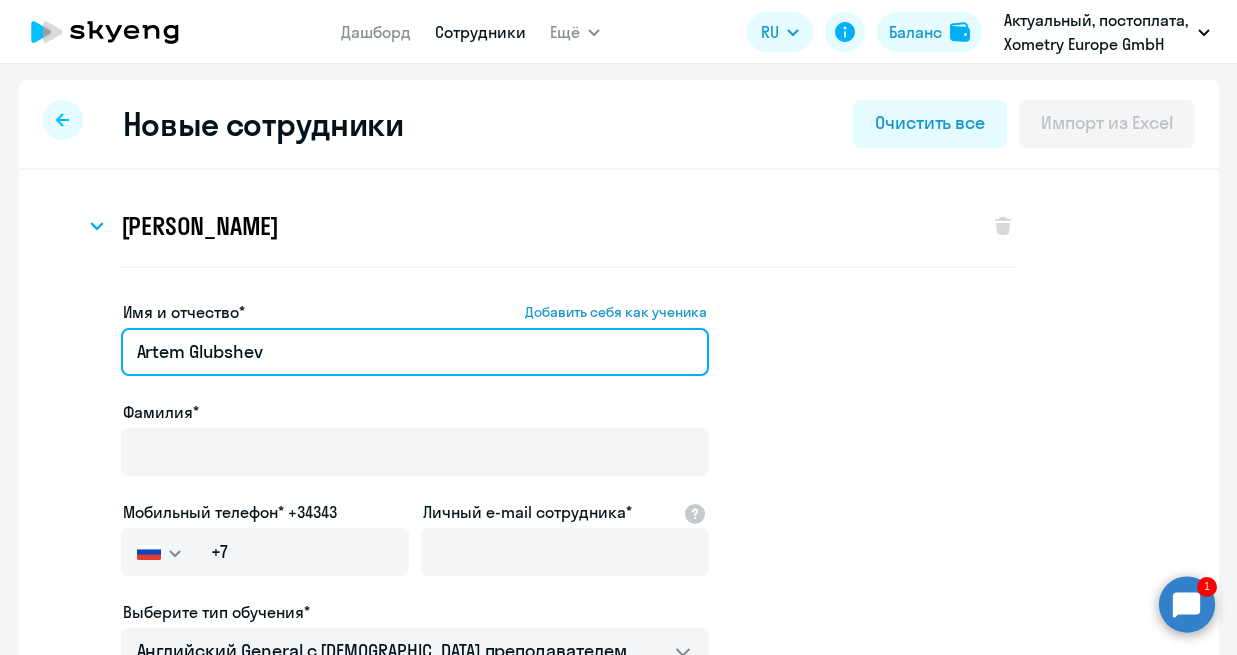 drag, startPoint x: 272, startPoint y: 351, endPoint x: 188, endPoint y: 348, distance: 84.05355 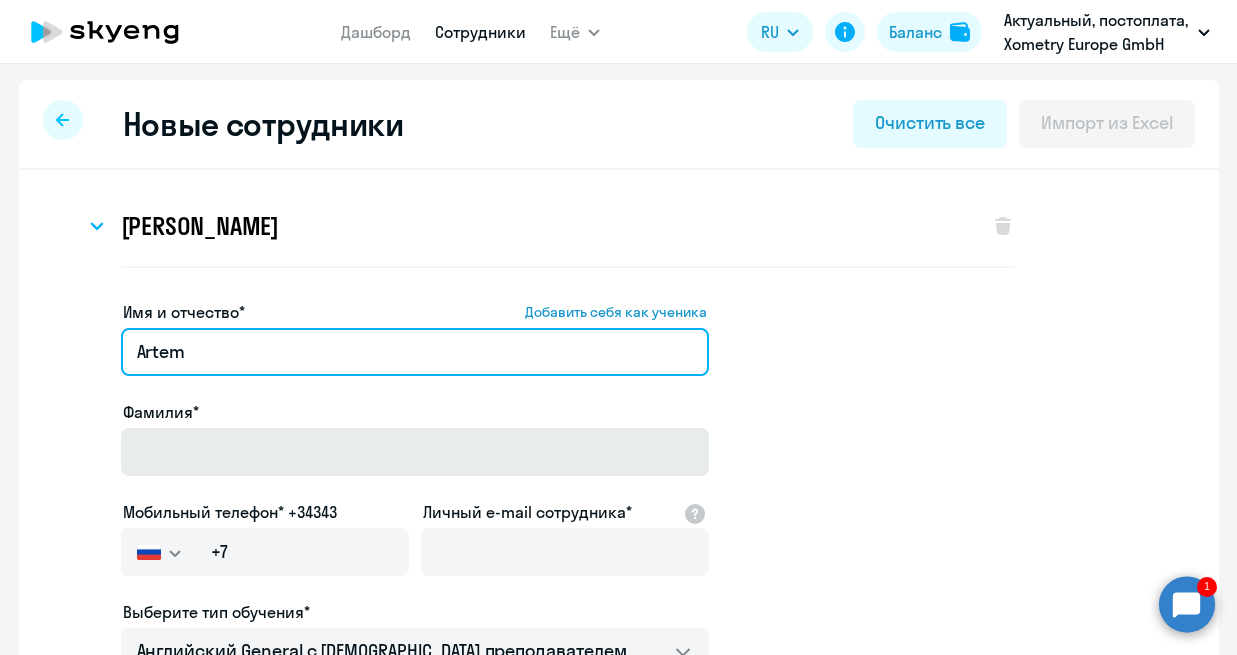 type on "Artem" 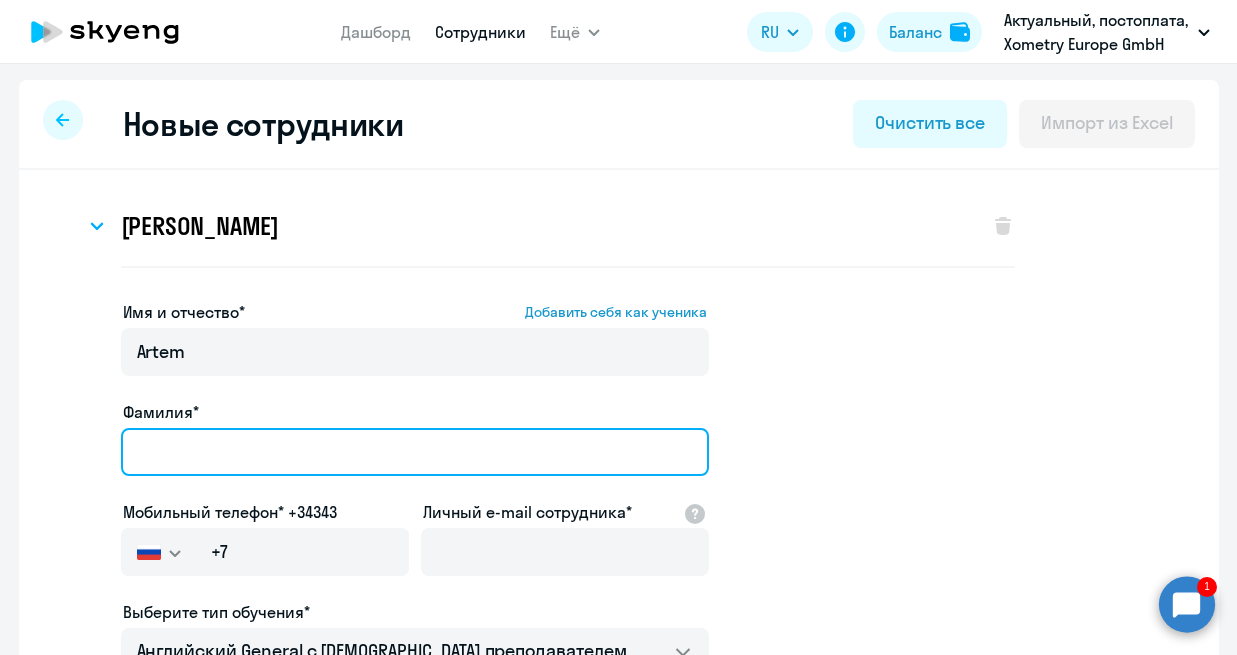 click on "Фамилия*" at bounding box center (415, 452) 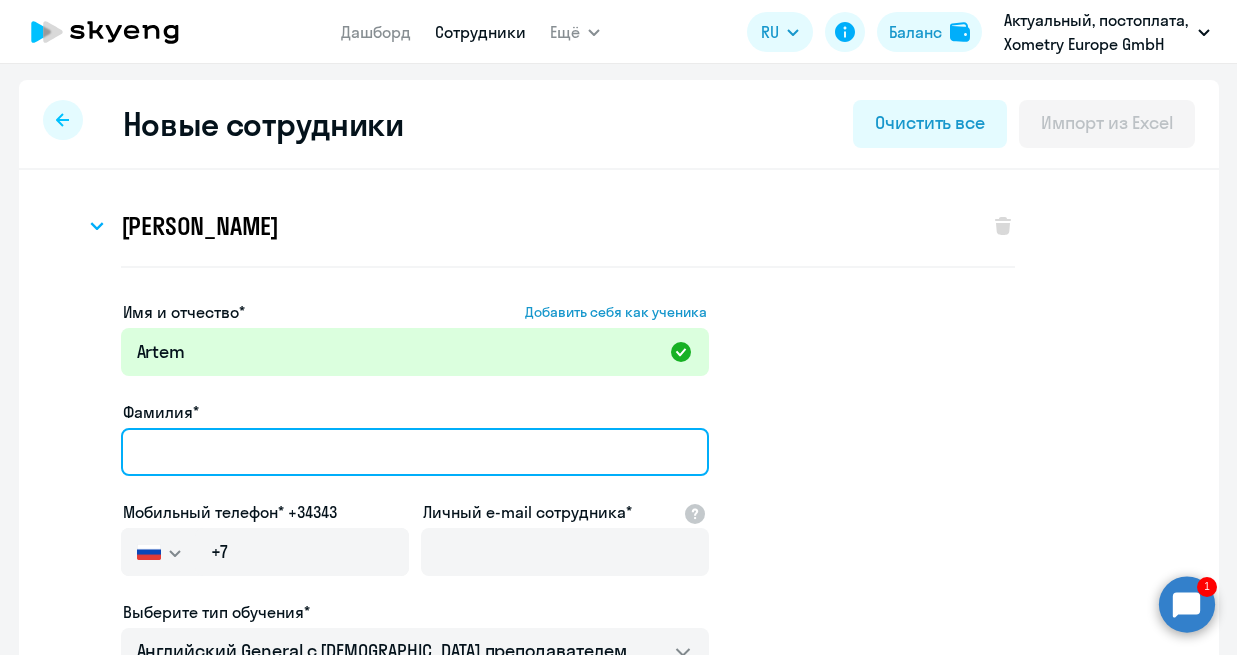 paste on "Glubshev" 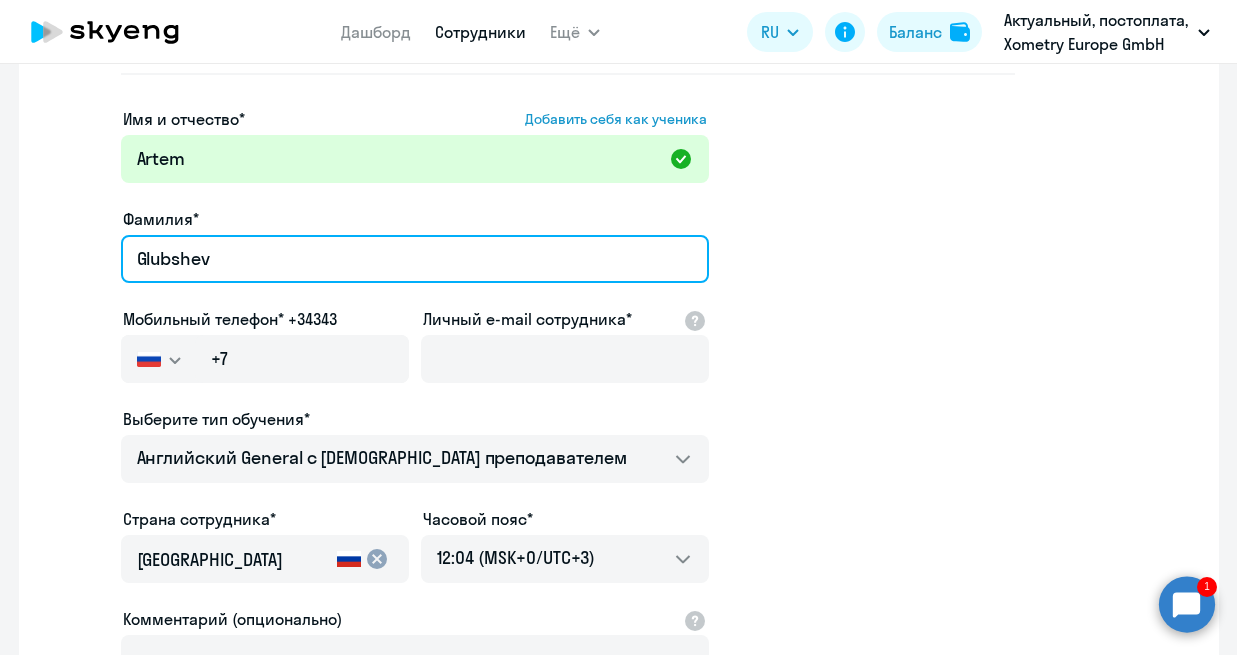 scroll, scrollTop: 212, scrollLeft: 0, axis: vertical 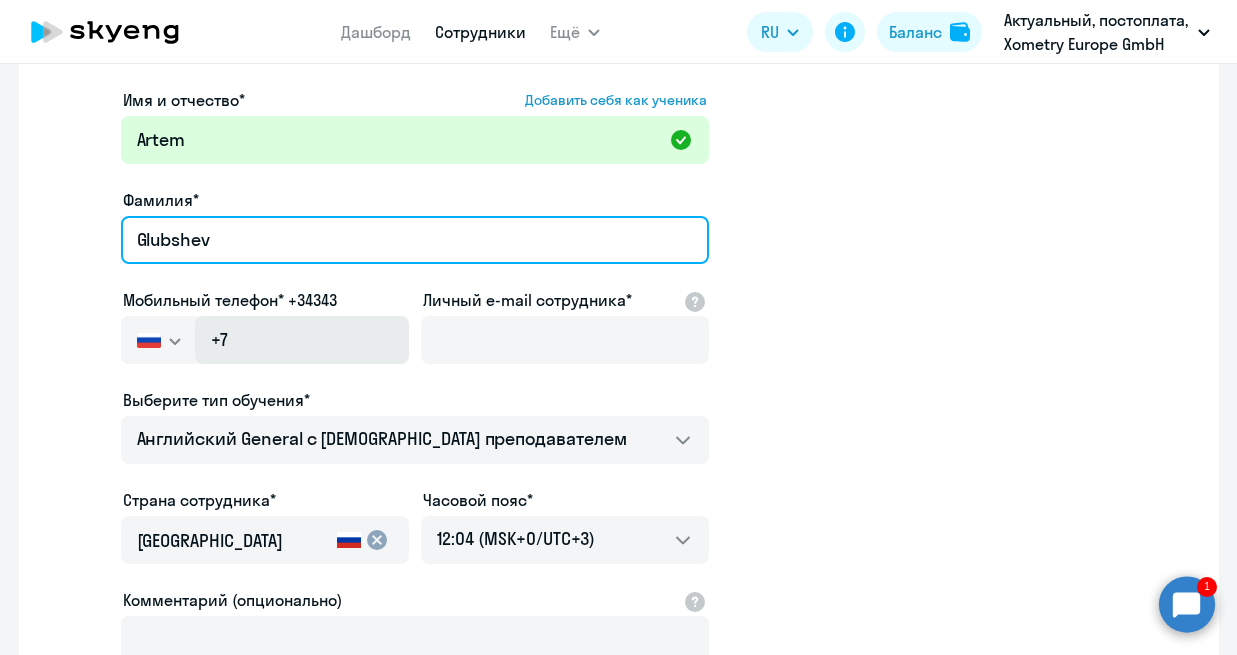 type on "Glubshev" 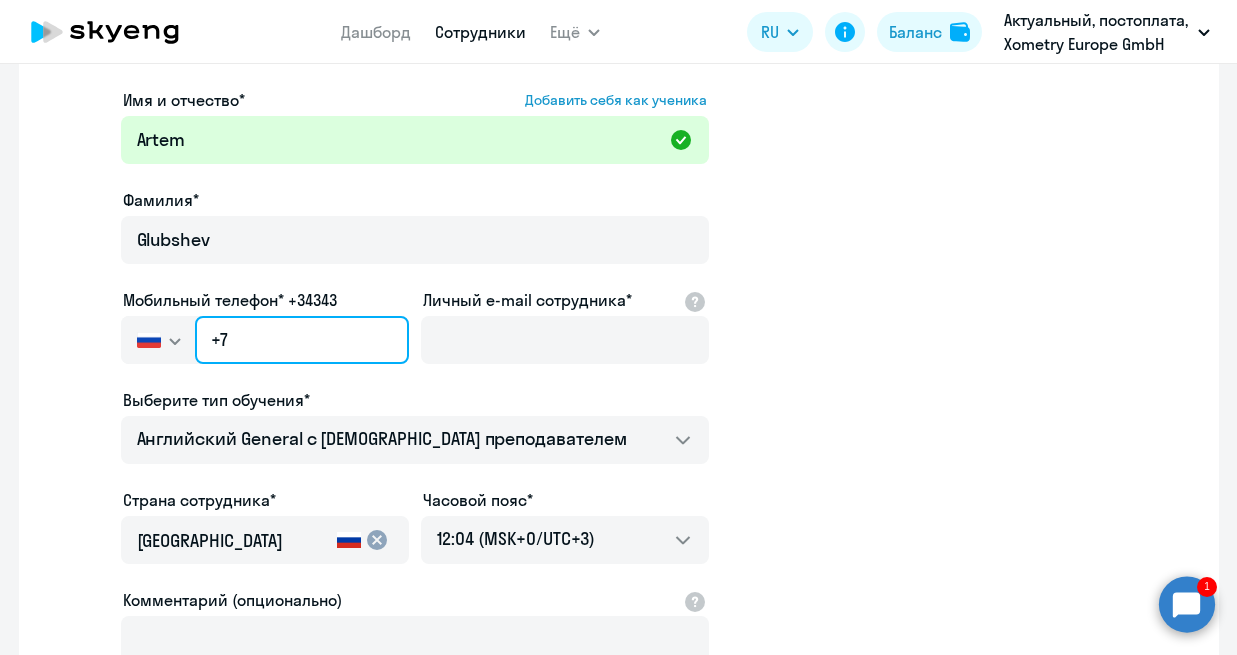 click on "+7" 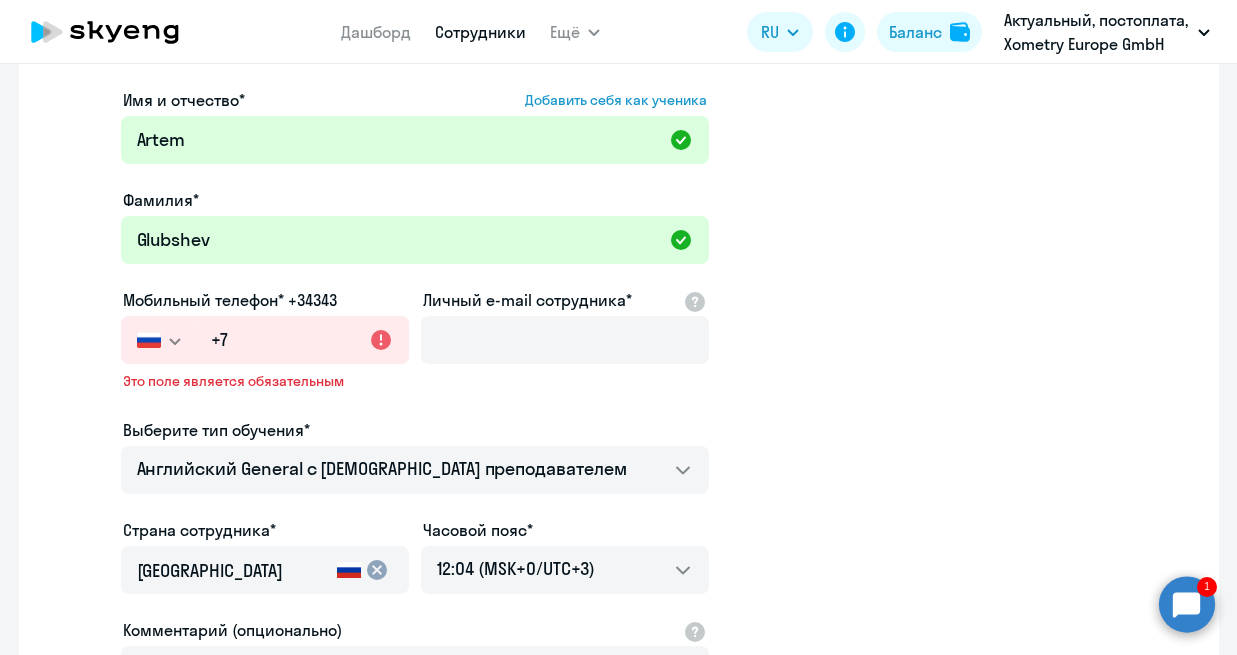 click 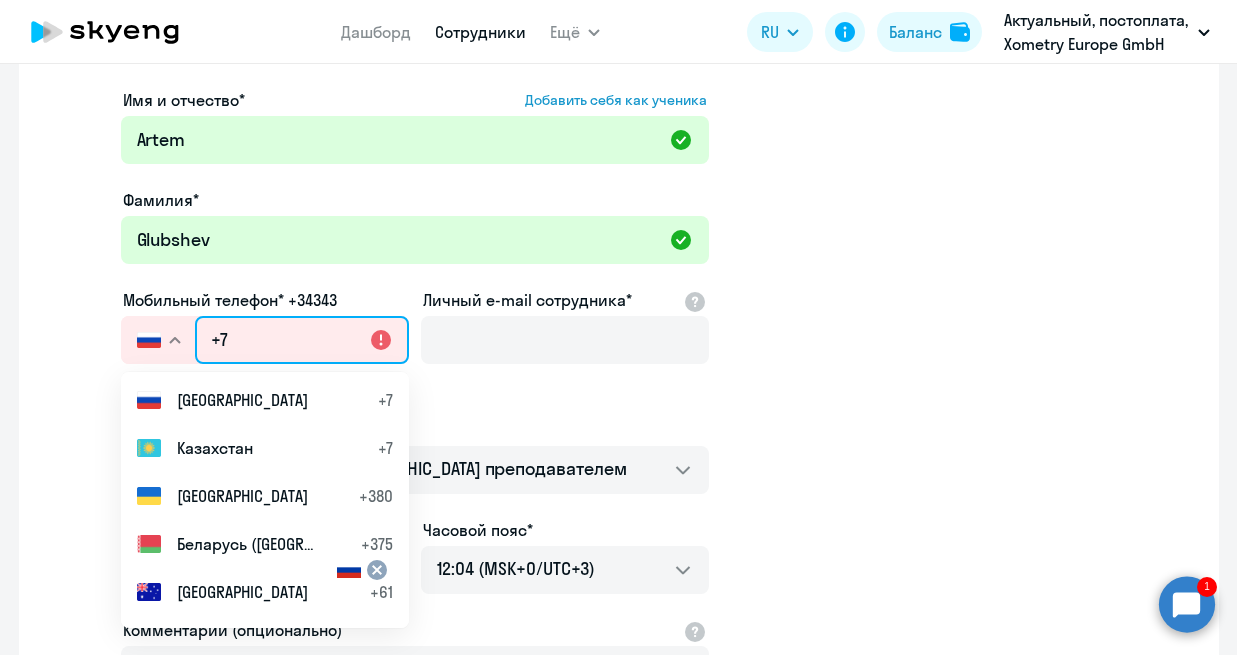 click on "+7" 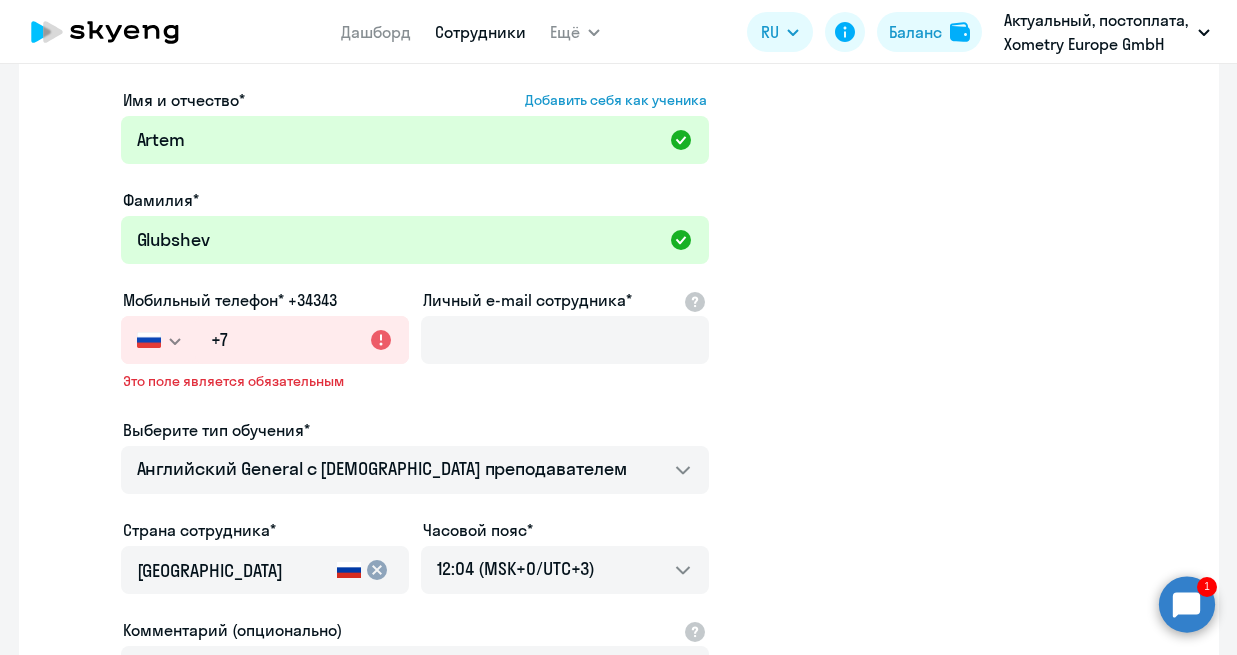 click 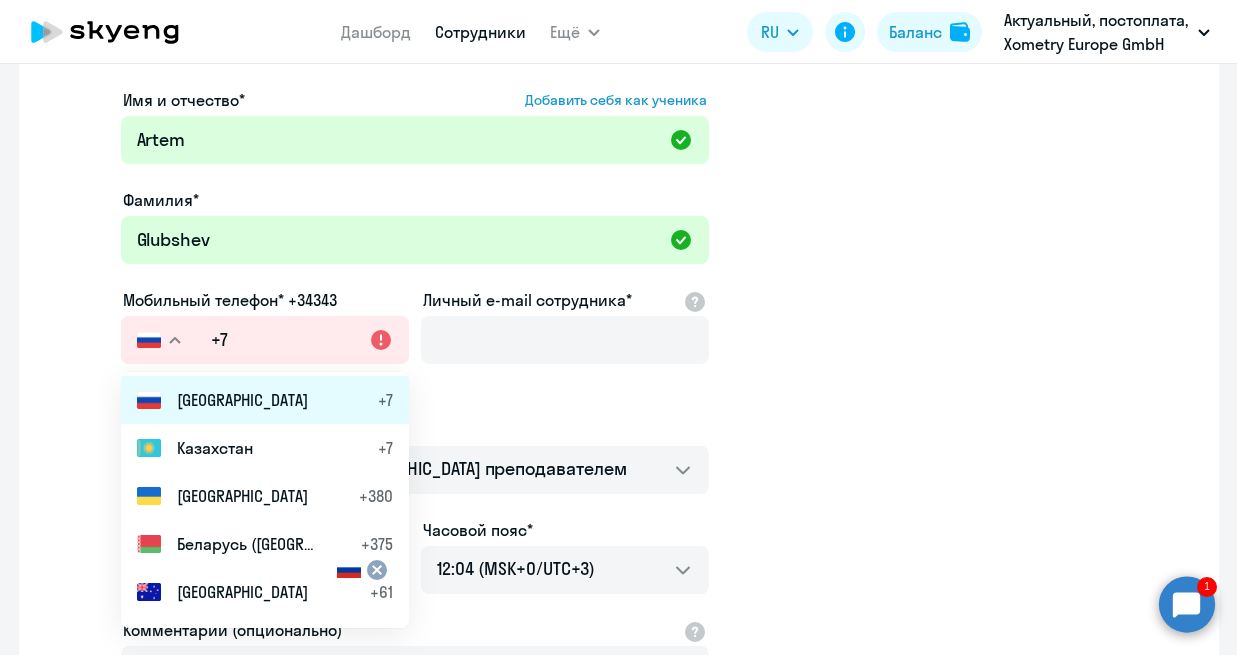 type 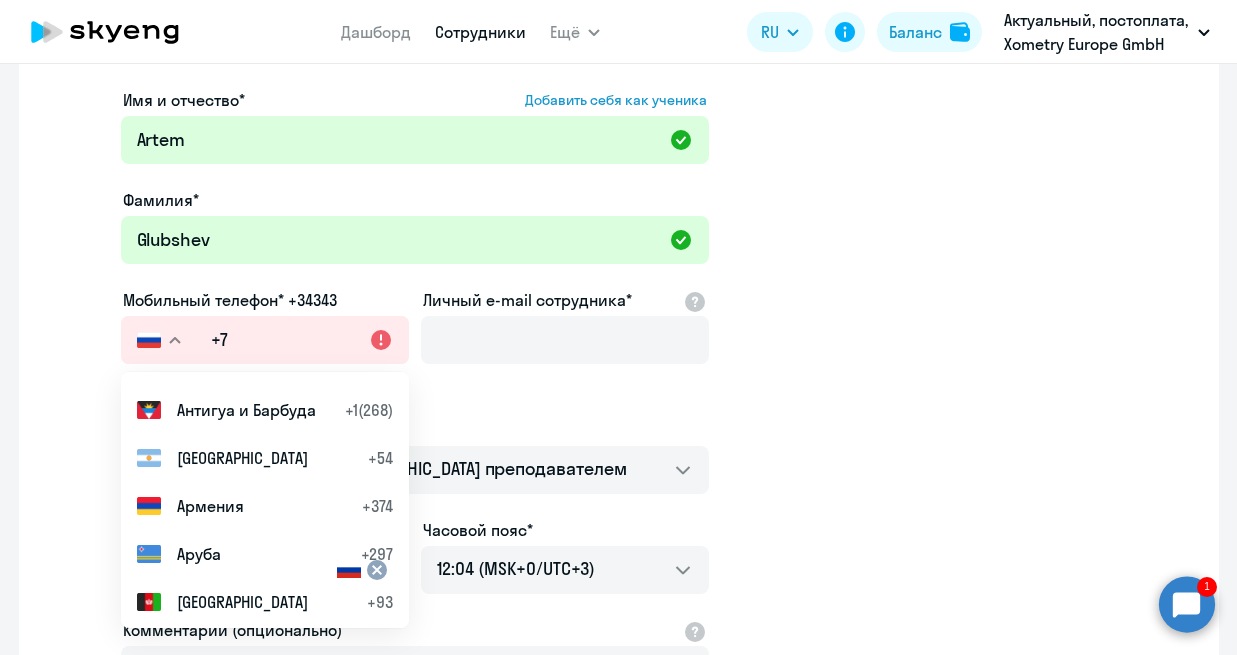 scroll, scrollTop: 576, scrollLeft: 0, axis: vertical 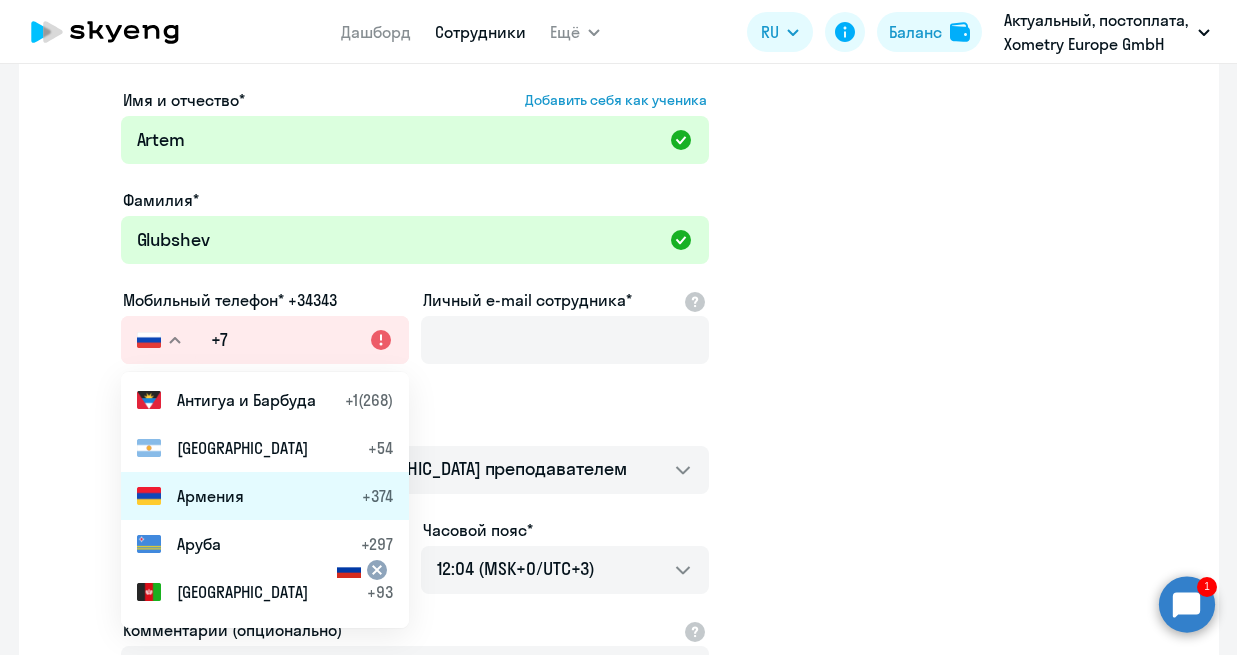 click on "Армения" 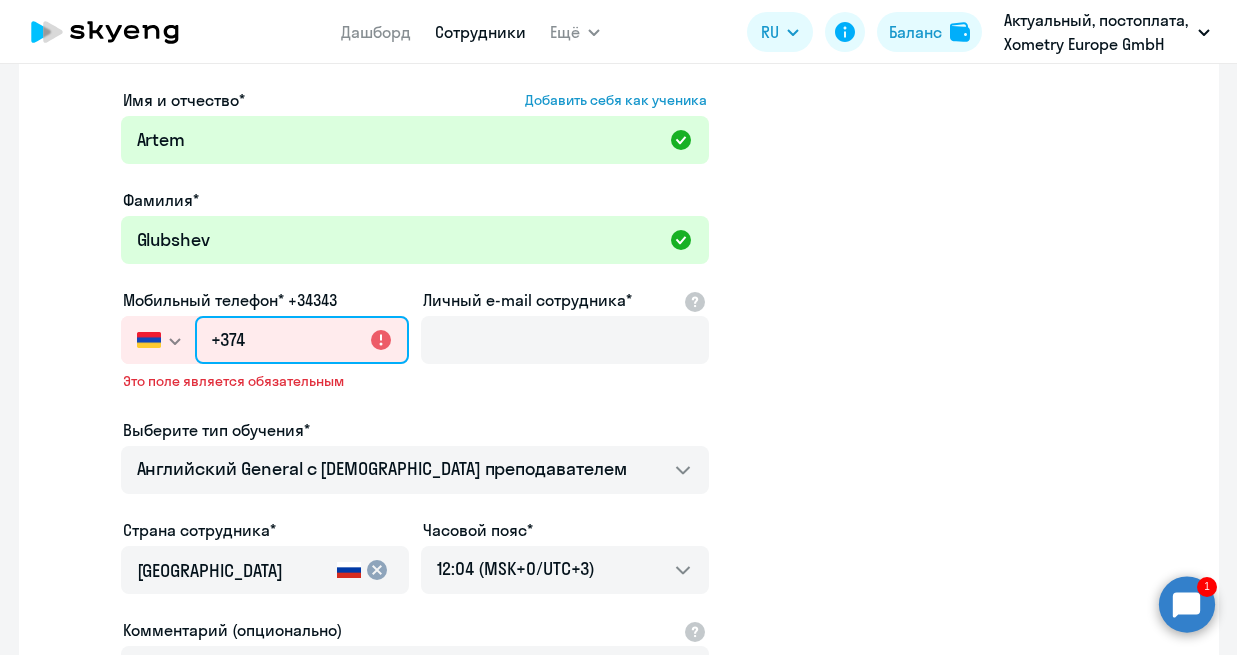 click on "+374" 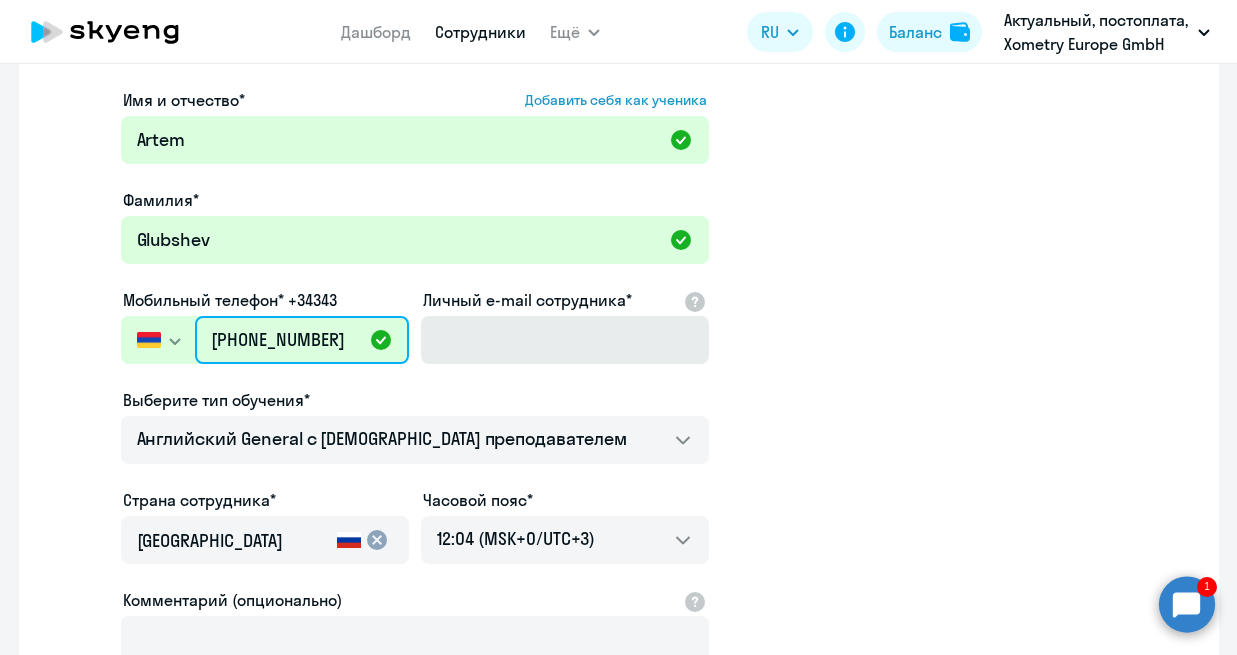 type on "[PHONE_NUMBER]" 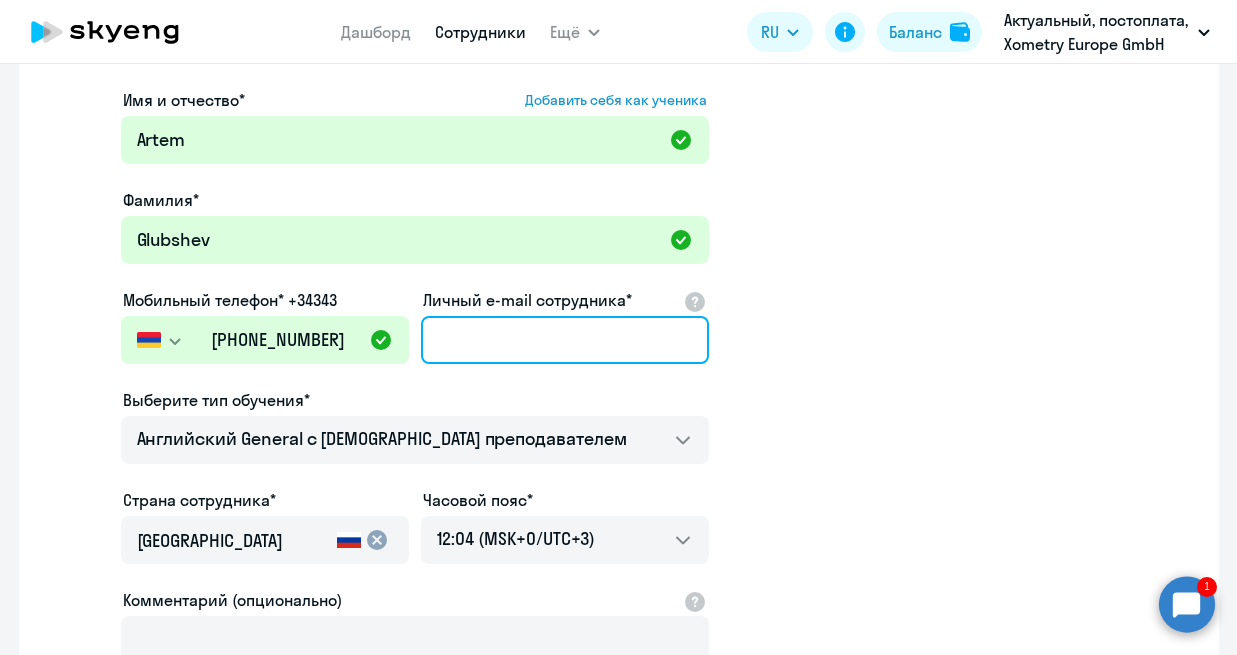 click on "Личный e-mail сотрудника*" at bounding box center (565, 340) 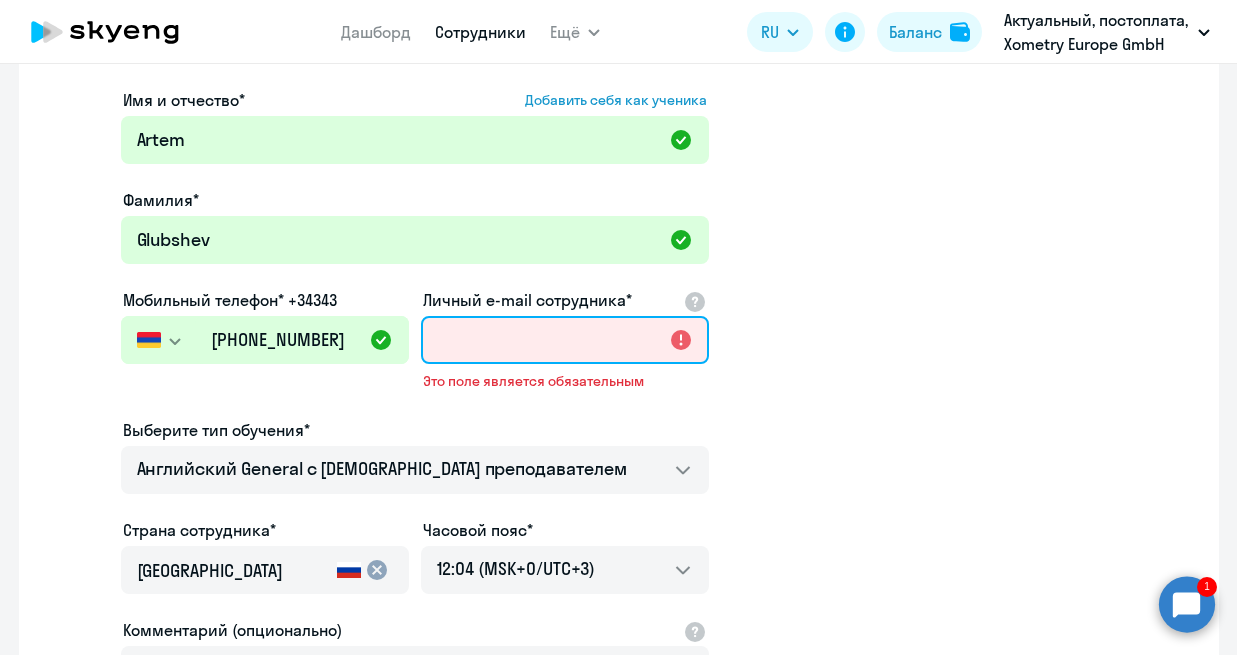 paste on "[EMAIL_ADDRESS][DOMAIN_NAME]" 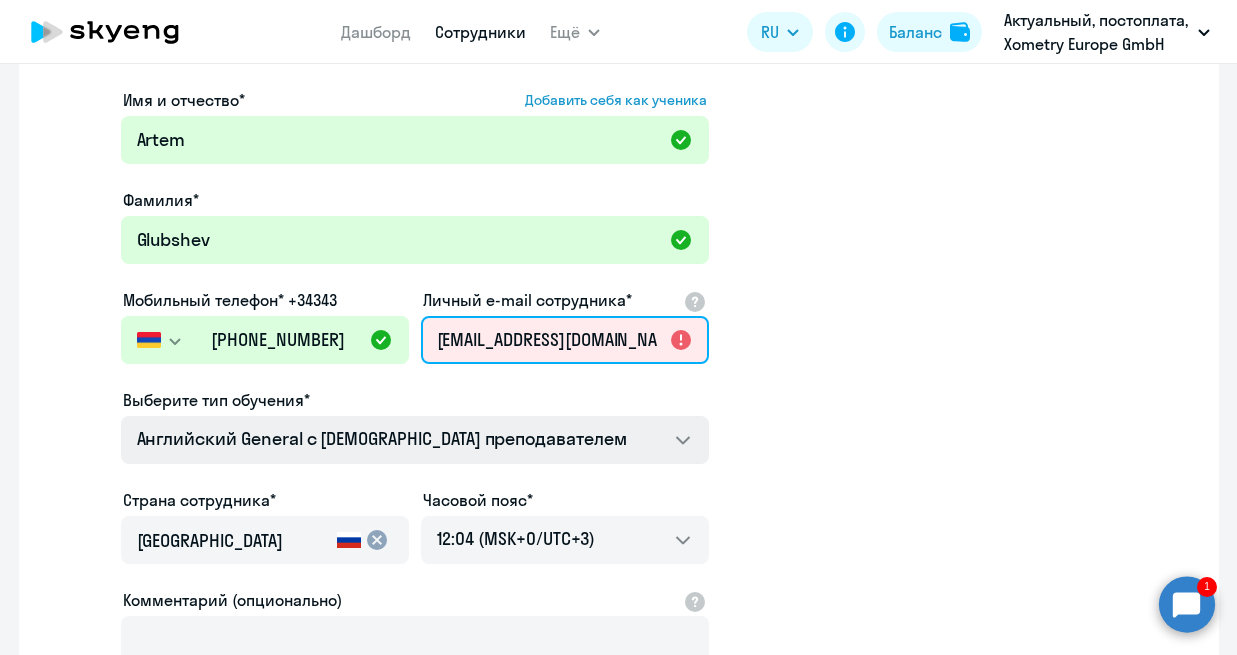 scroll, scrollTop: 0, scrollLeft: 16, axis: horizontal 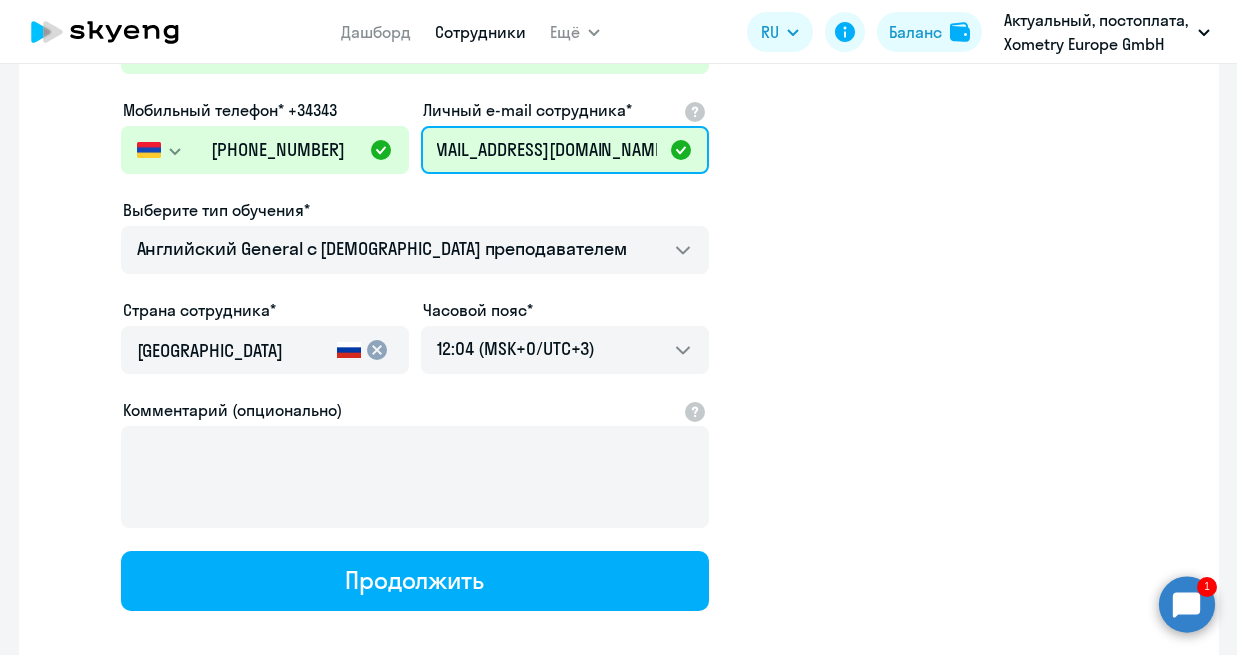 type on "[EMAIL_ADDRESS][DOMAIN_NAME]" 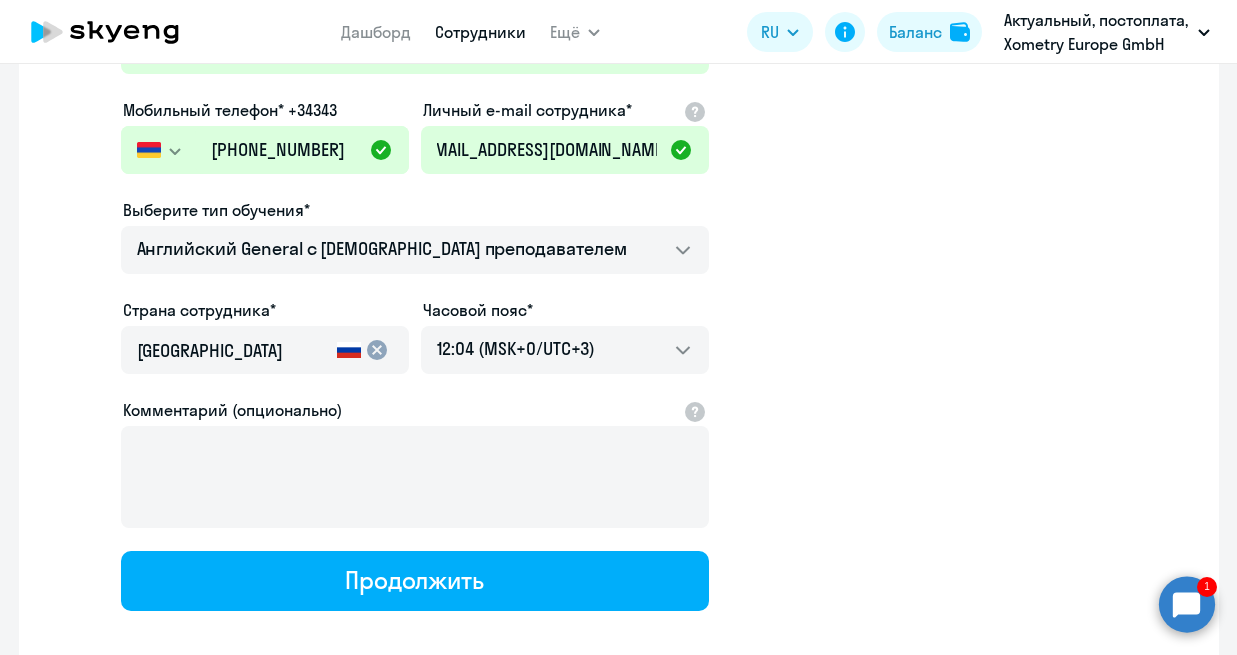 click on "cancel" 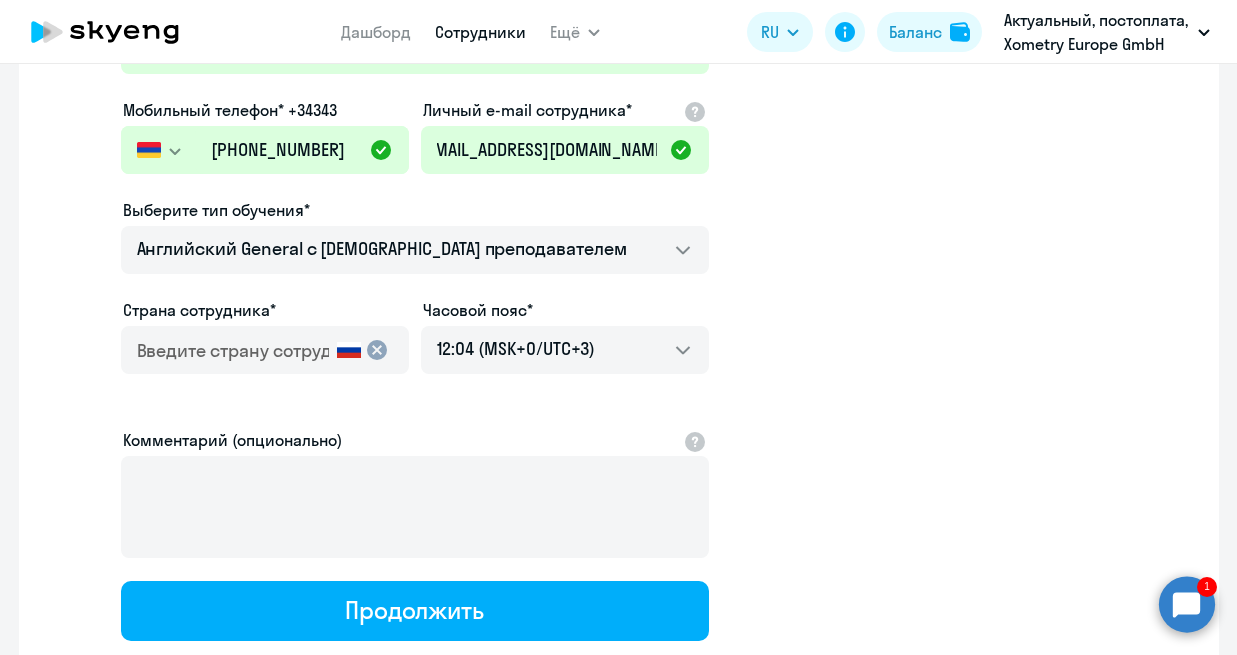 scroll, scrollTop: 0, scrollLeft: 0, axis: both 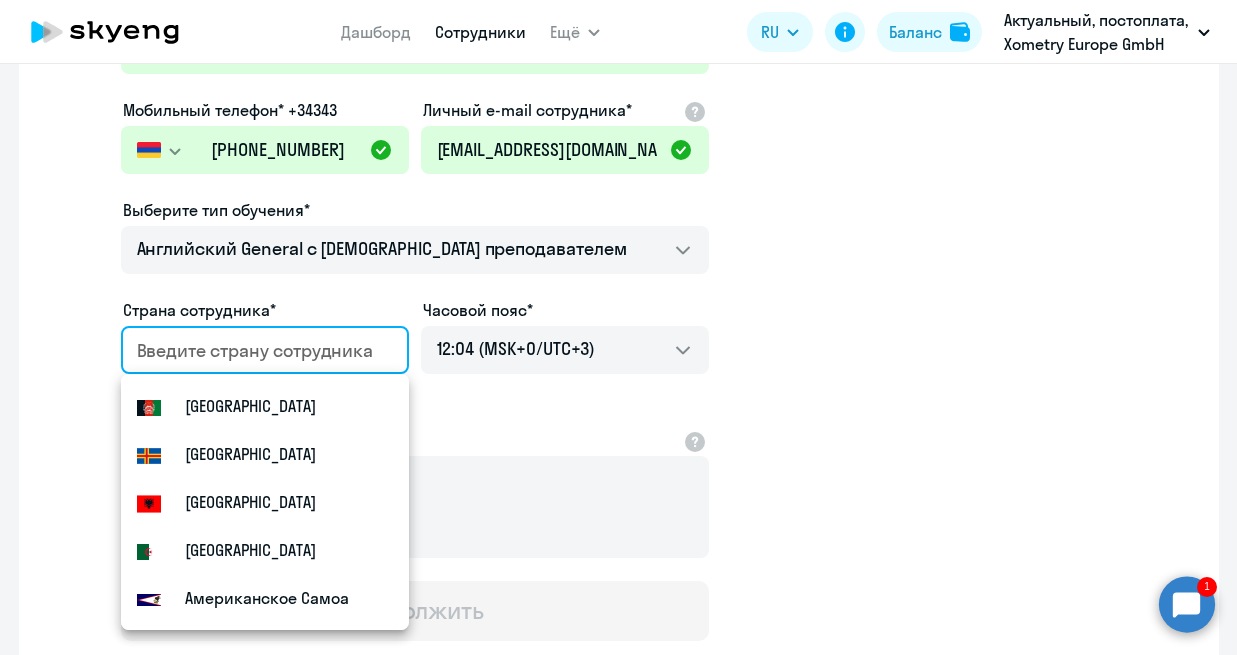 click at bounding box center [261, 351] 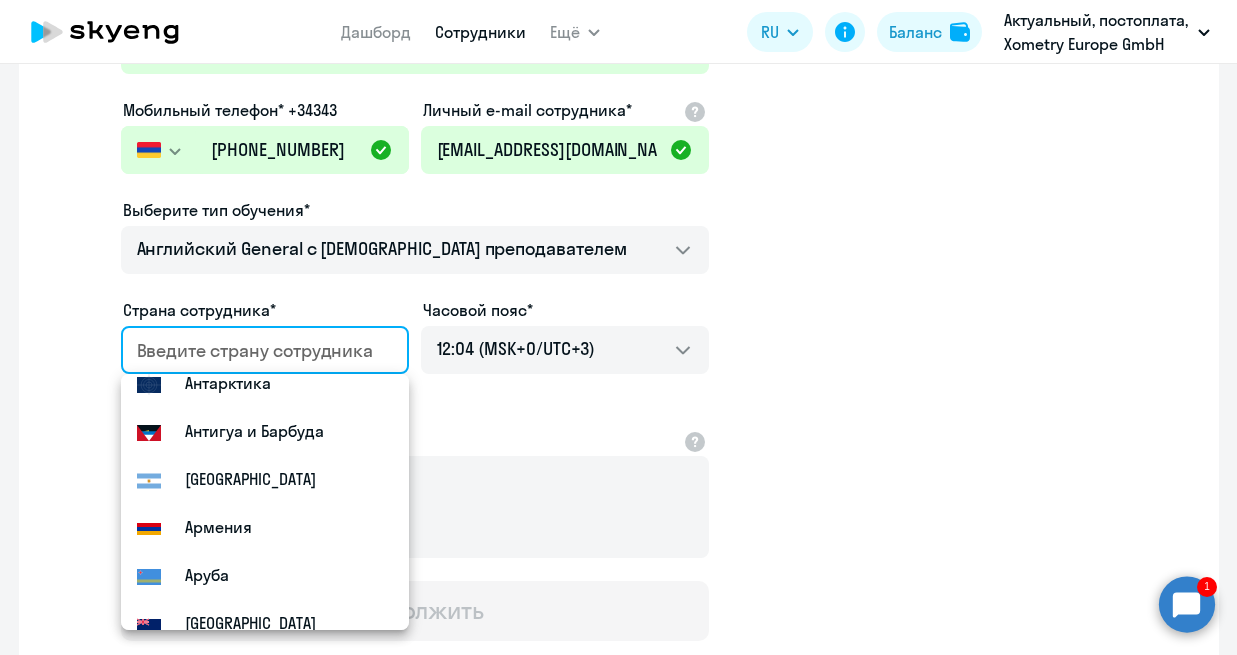 scroll, scrollTop: 413, scrollLeft: 0, axis: vertical 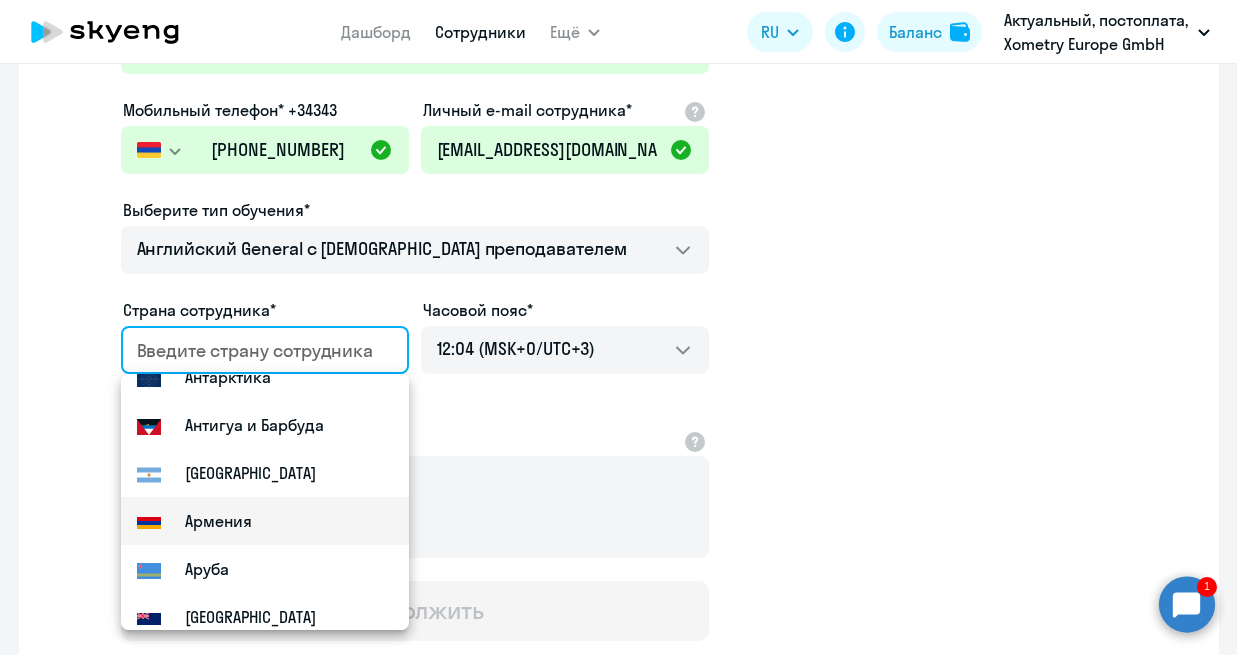 click on "Армения" at bounding box center (218, 521) 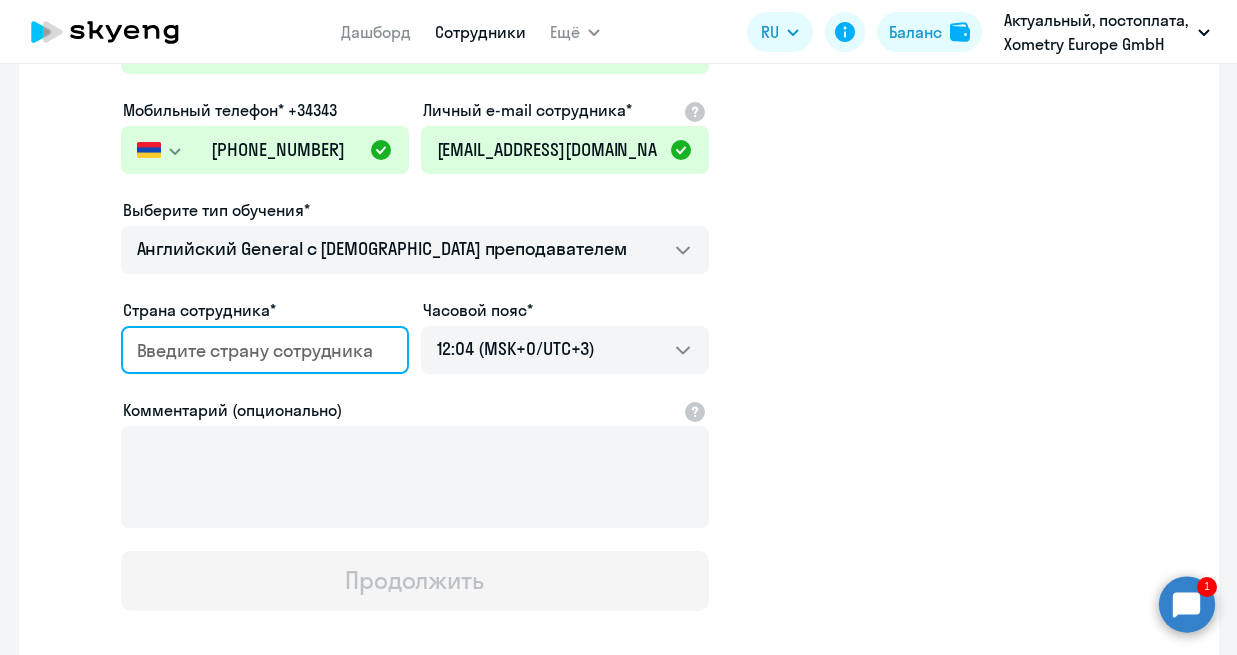 type on "Армения" 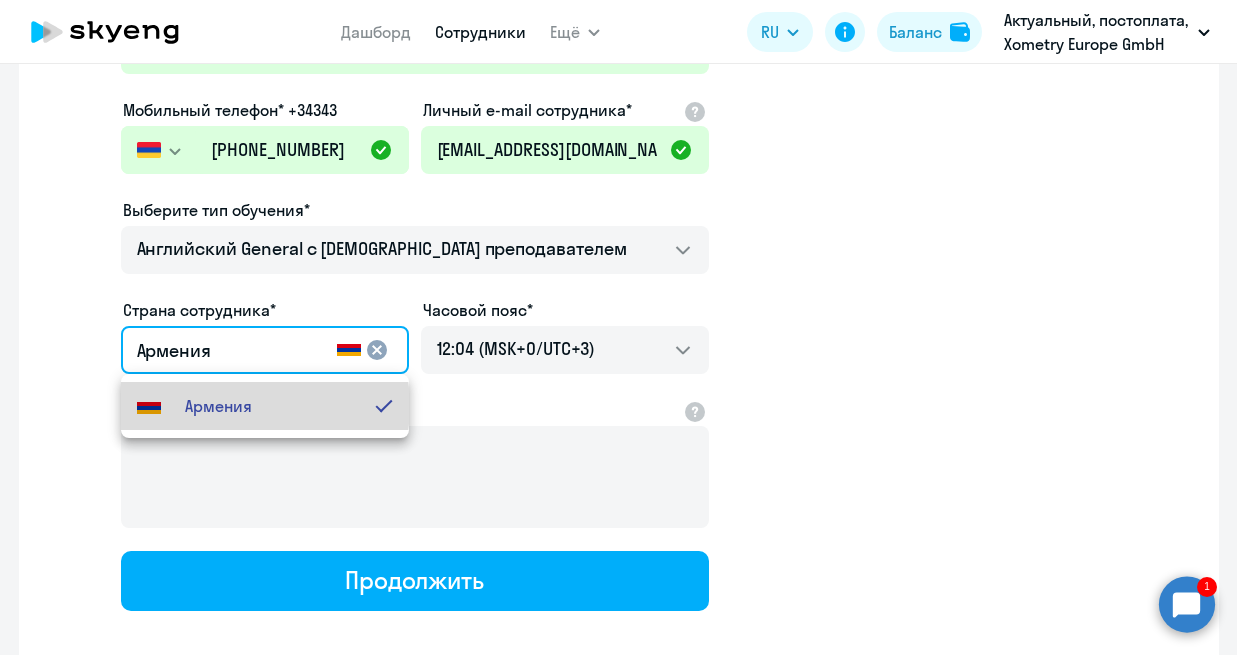 scroll, scrollTop: 0, scrollLeft: 0, axis: both 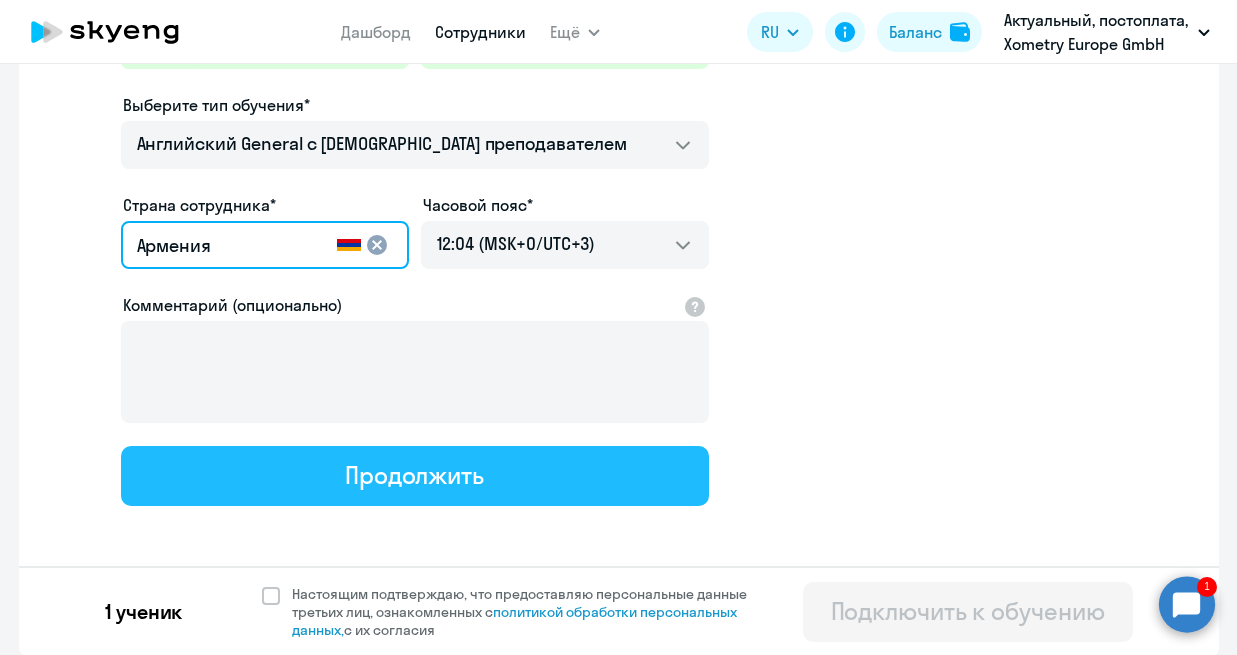 click on "Продолжить" 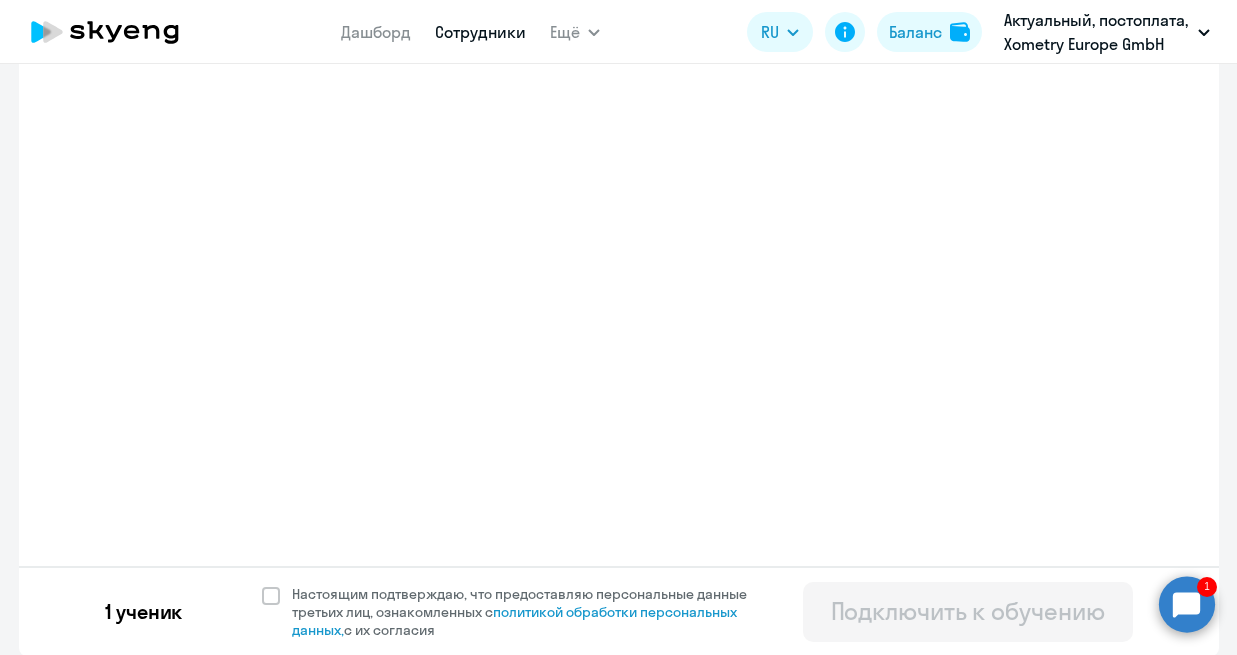 select on "english_adult_not_native_speaker" 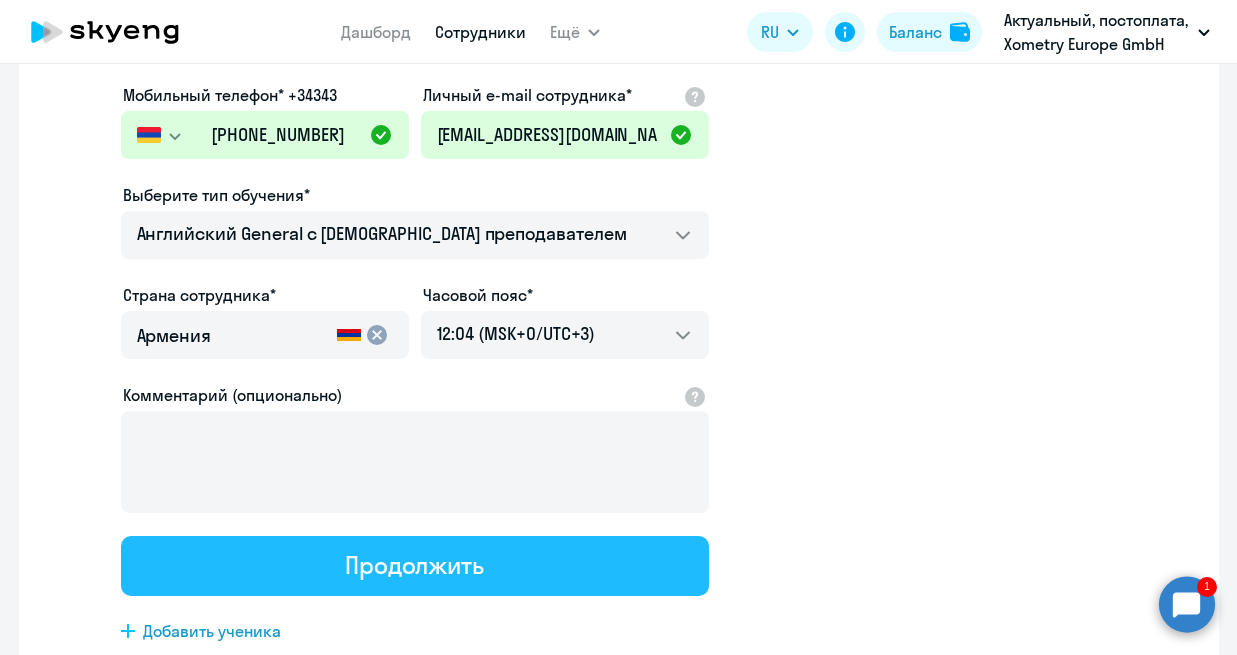 scroll, scrollTop: 0, scrollLeft: 0, axis: both 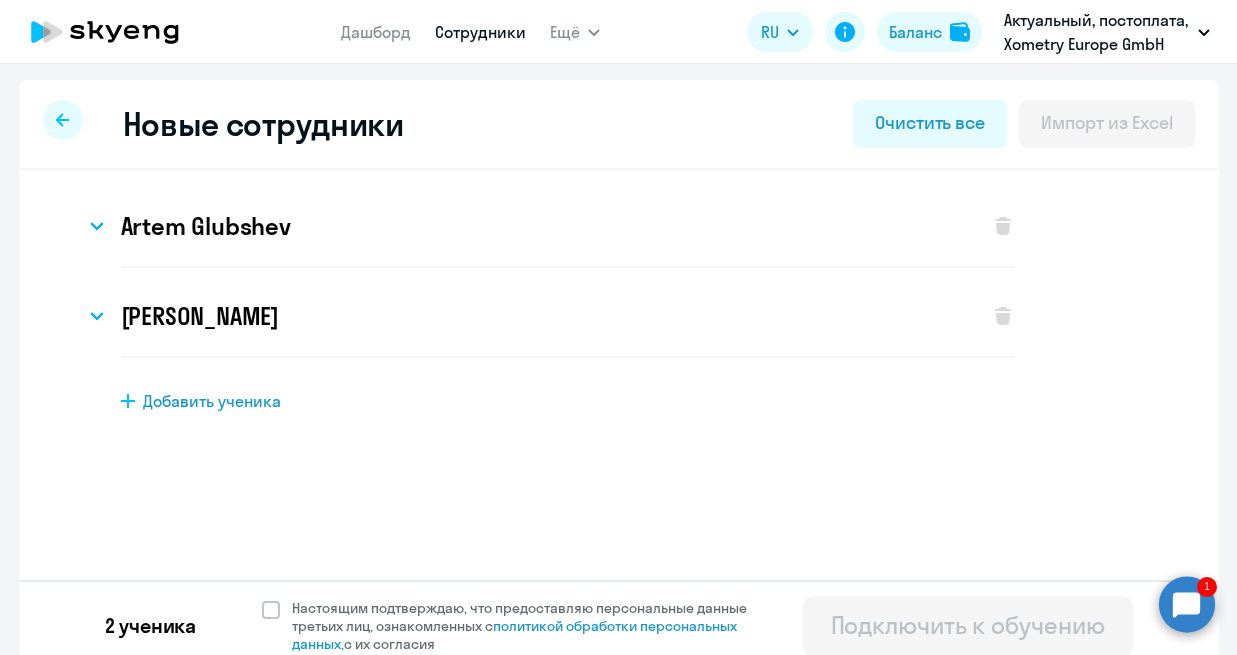 click on "Добавить ученика" 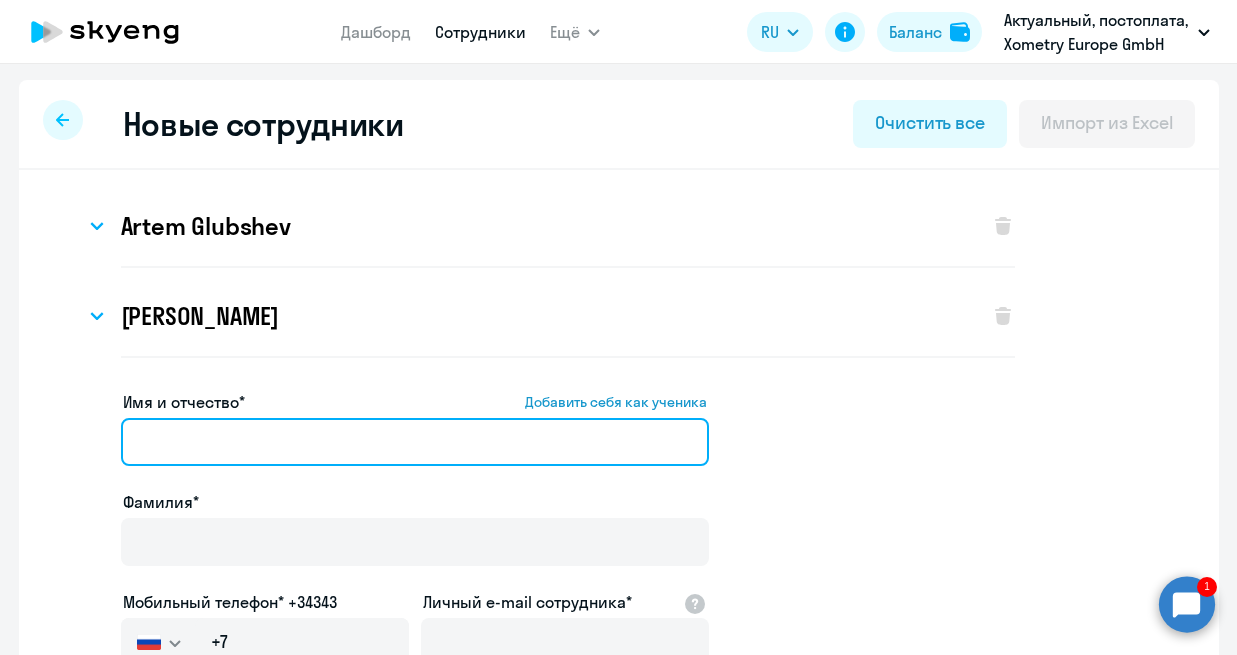 click on "Имя и отчество*  Добавить себя как ученика" at bounding box center [415, 442] 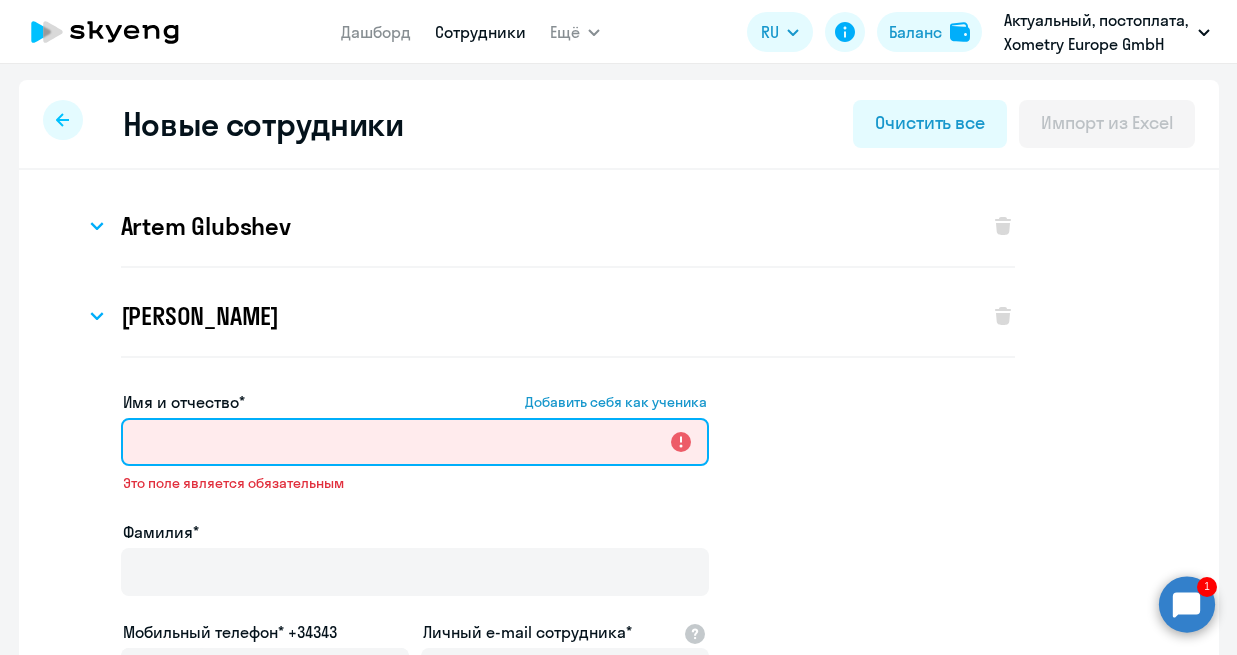paste on "[PERSON_NAME][EMAIL_ADDRESS][DOMAIN_NAME]" 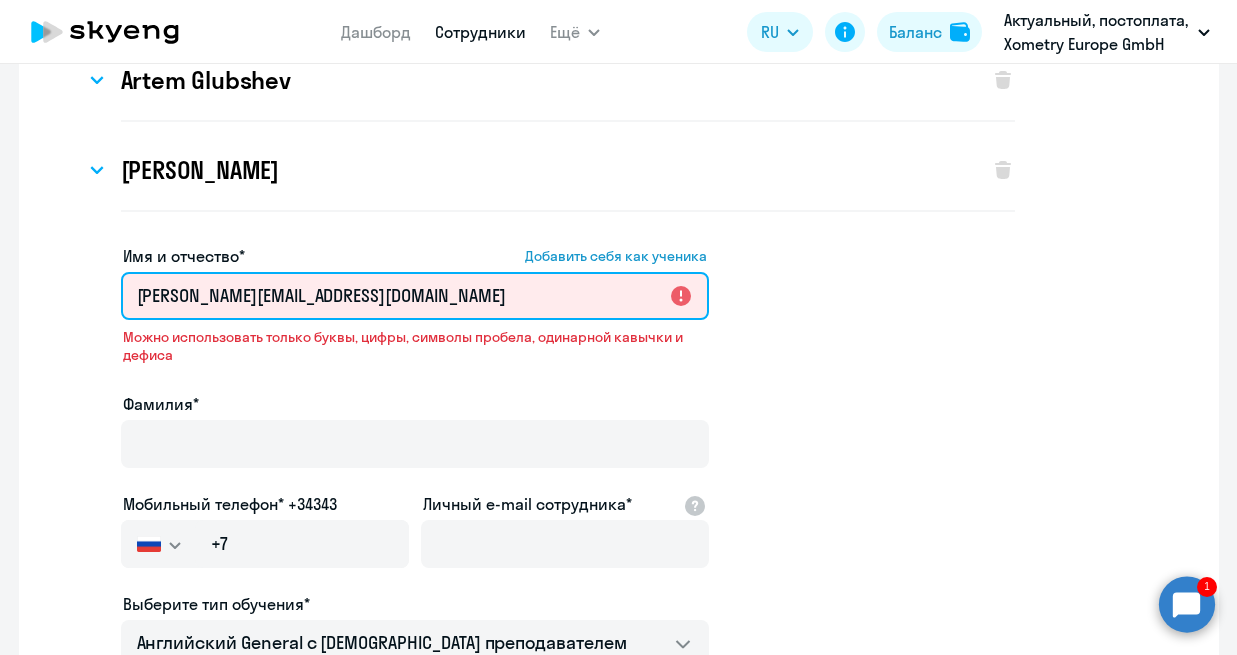 scroll, scrollTop: 167, scrollLeft: 0, axis: vertical 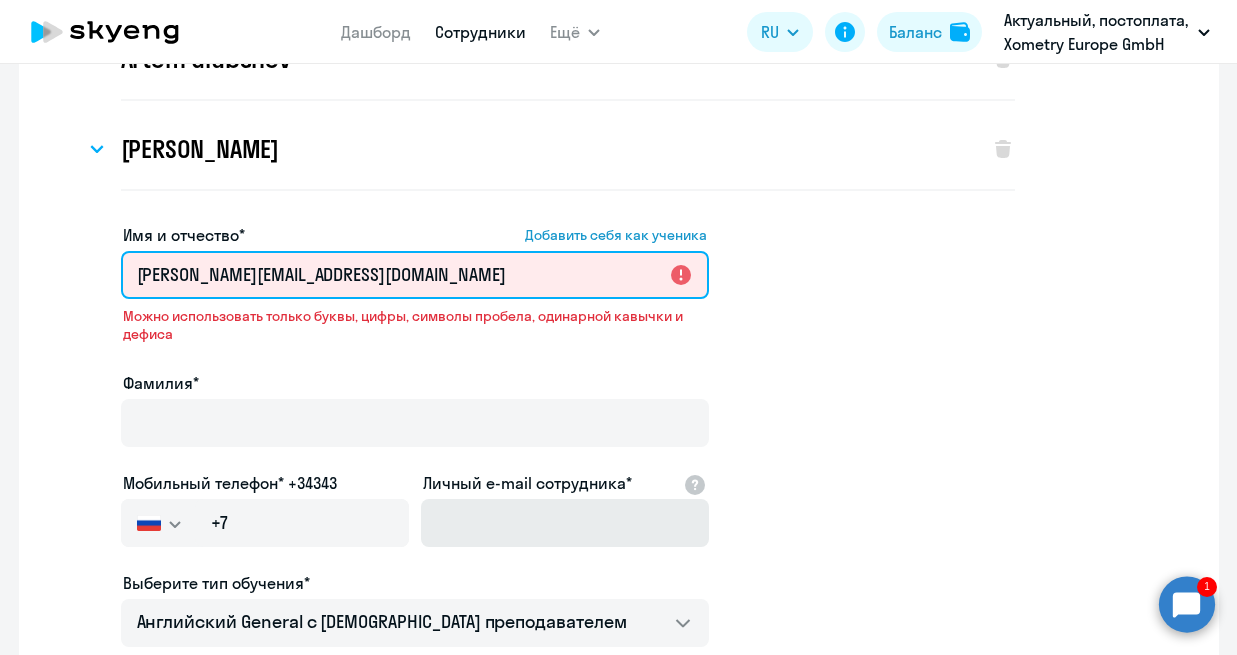 type on "[PERSON_NAME][EMAIL_ADDRESS][DOMAIN_NAME]" 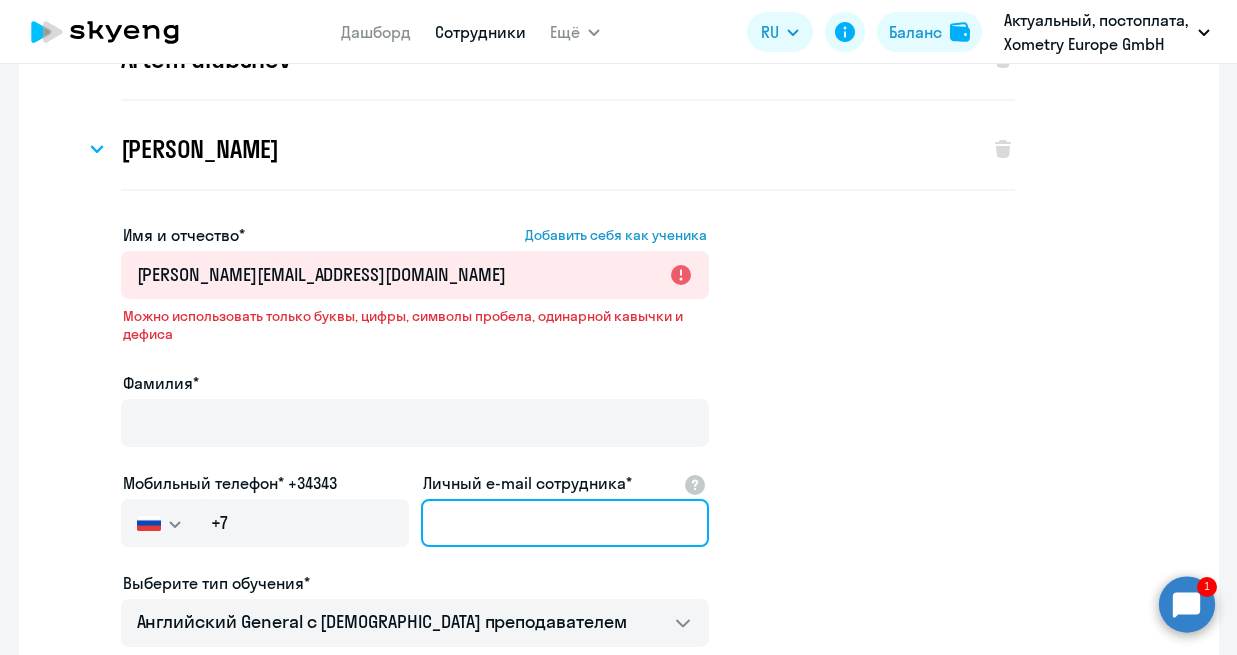 click on "Личный e-mail сотрудника*" at bounding box center (565, 523) 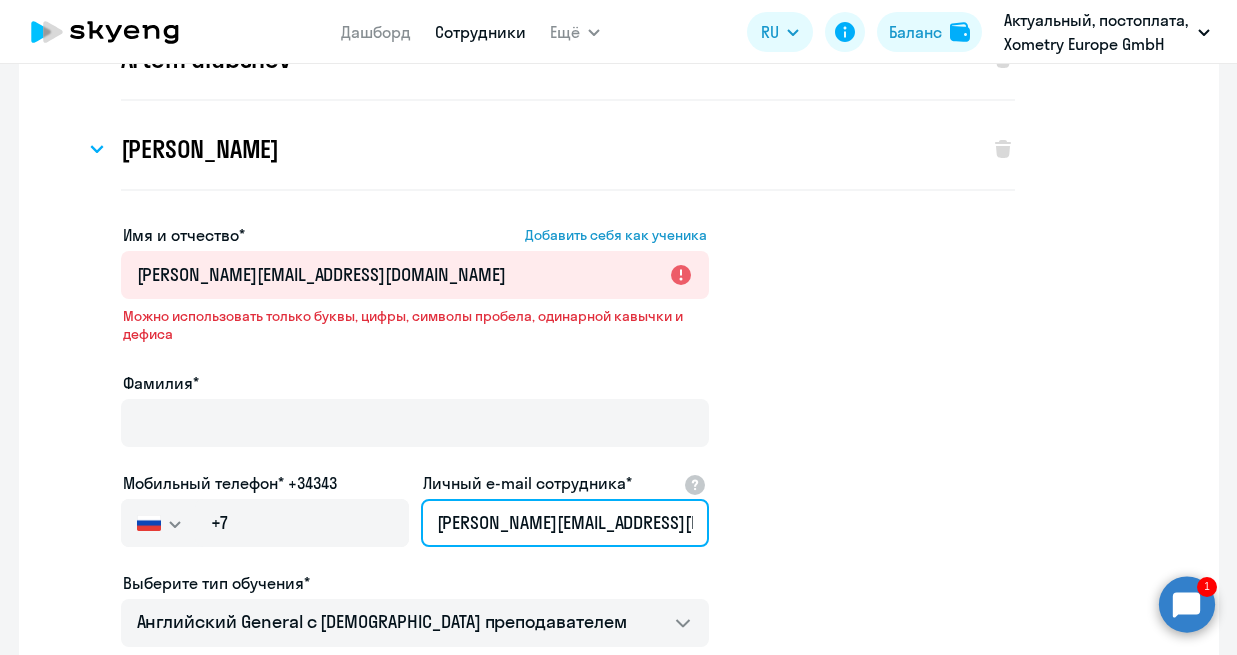 type on "[PERSON_NAME][EMAIL_ADDRESS][DOMAIN_NAME]" 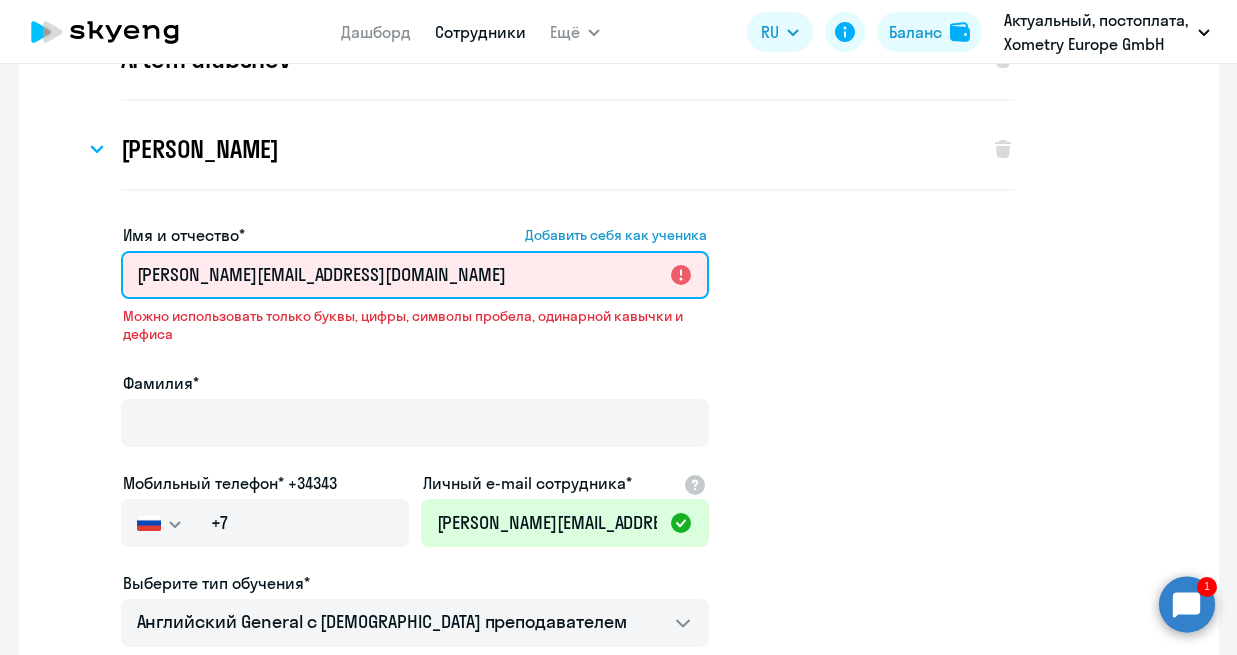 drag, startPoint x: 378, startPoint y: 270, endPoint x: 109, endPoint y: 265, distance: 269.04648 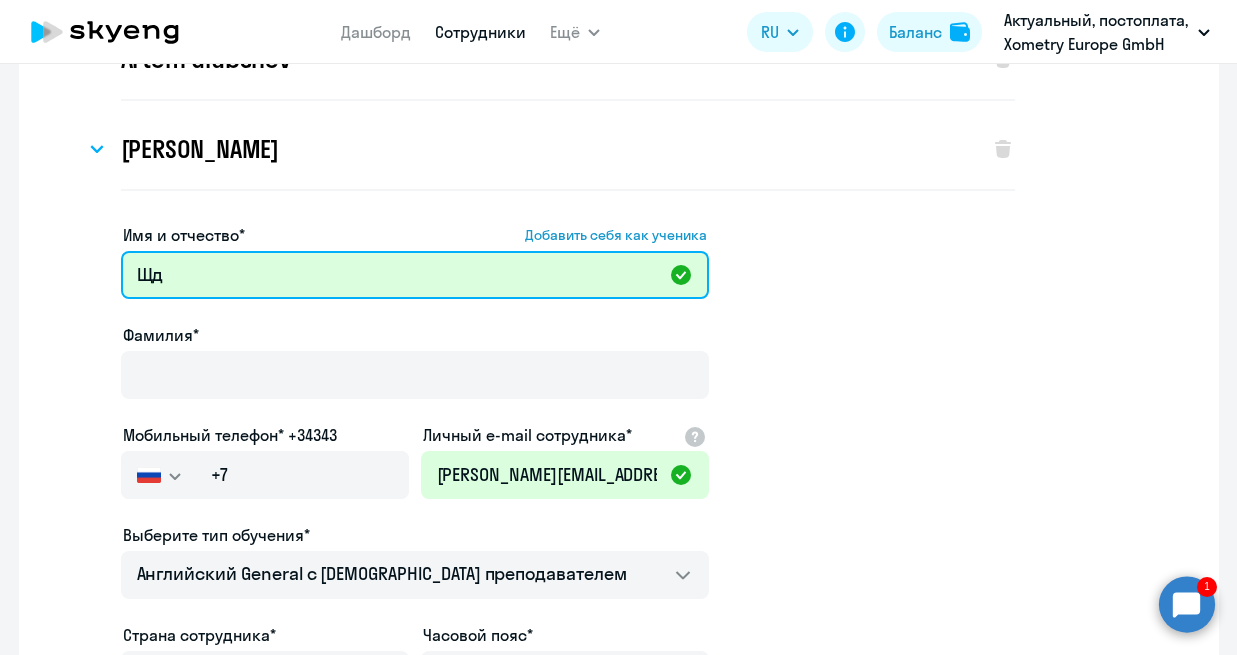 type on "Щ" 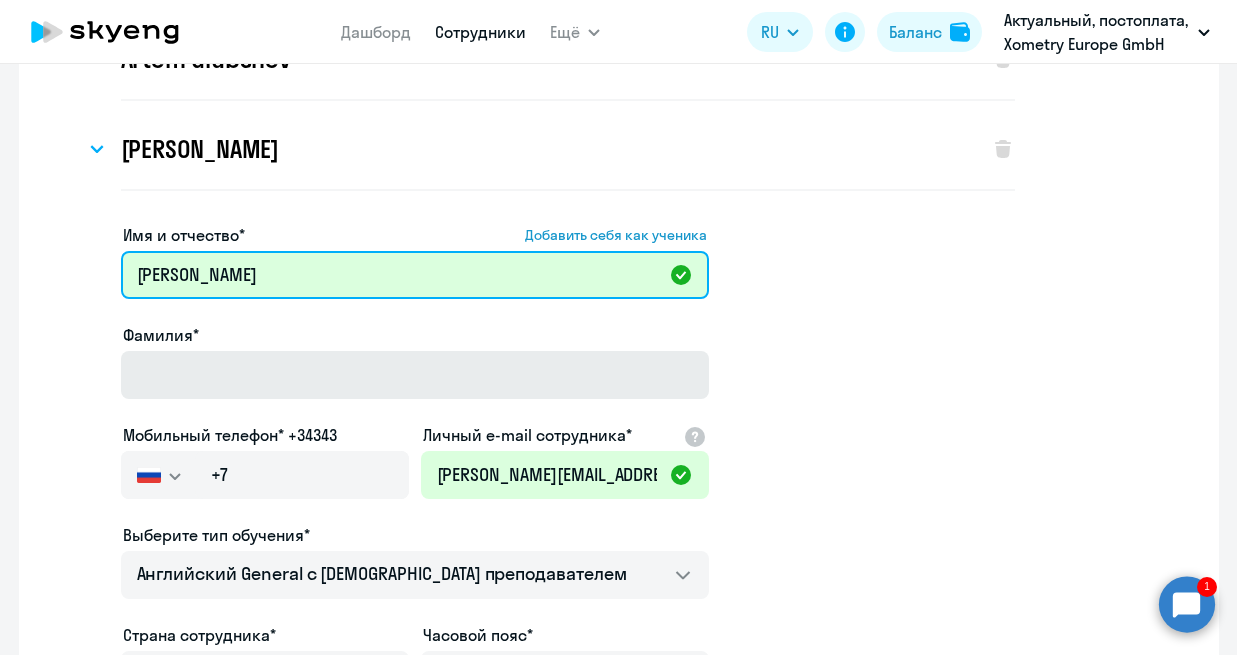 type on "[PERSON_NAME]" 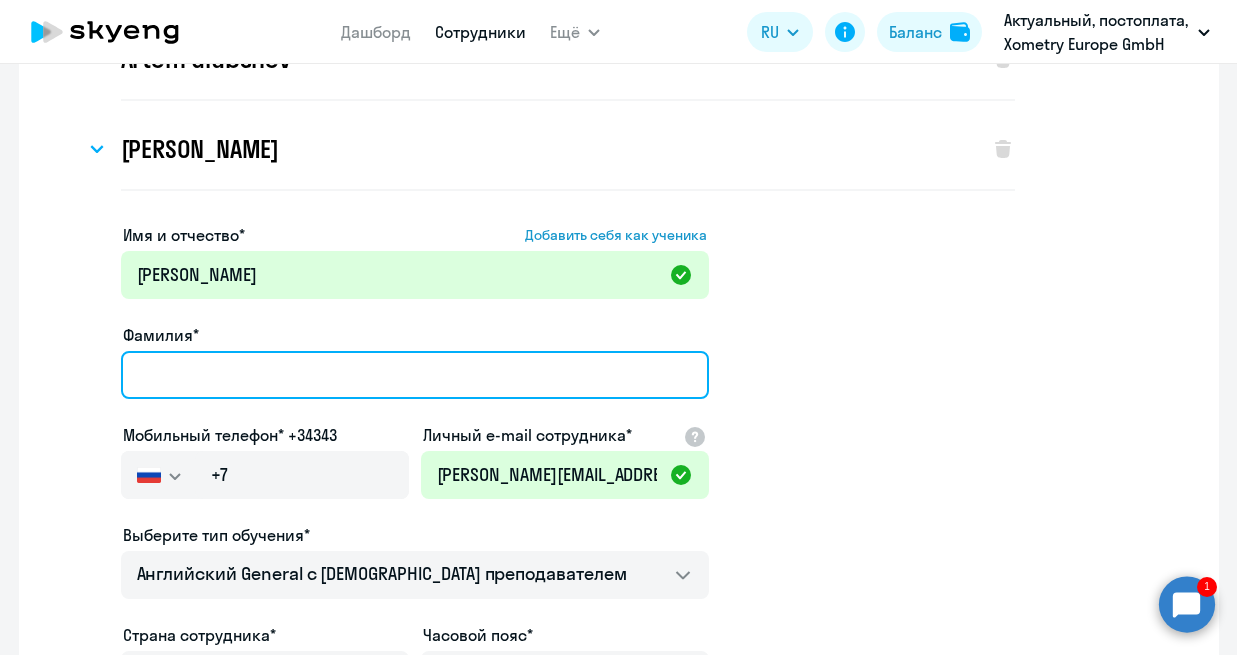 click on "Фамилия*" at bounding box center (415, 375) 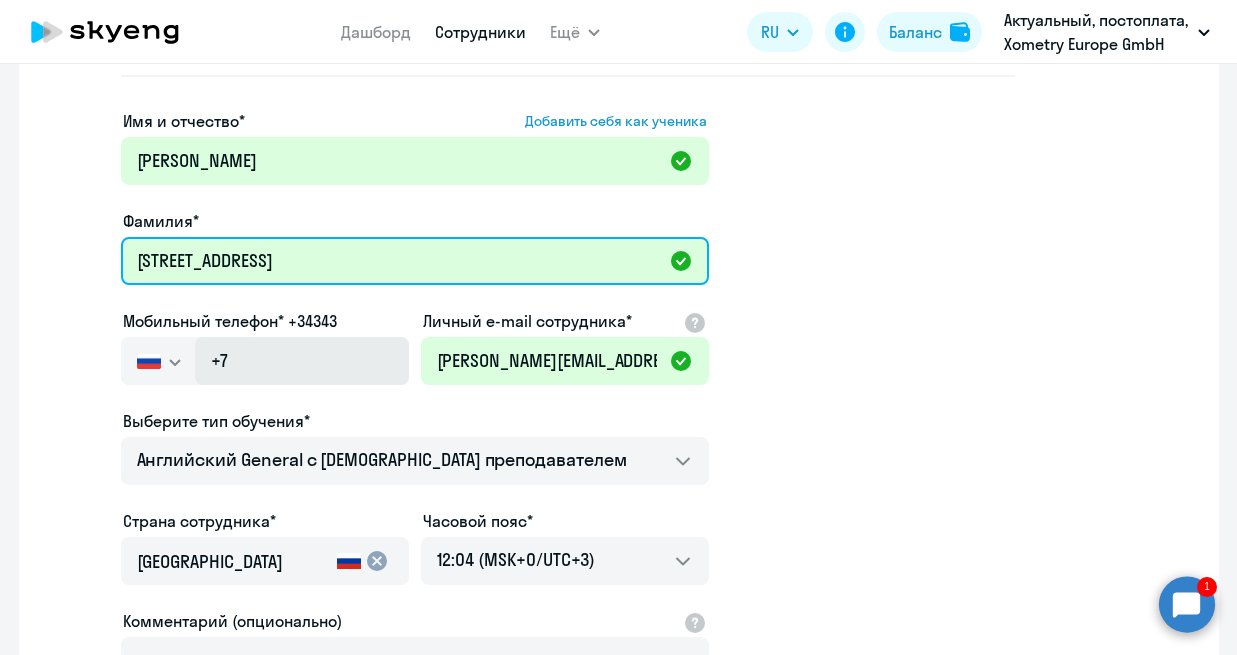 scroll, scrollTop: 258, scrollLeft: 0, axis: vertical 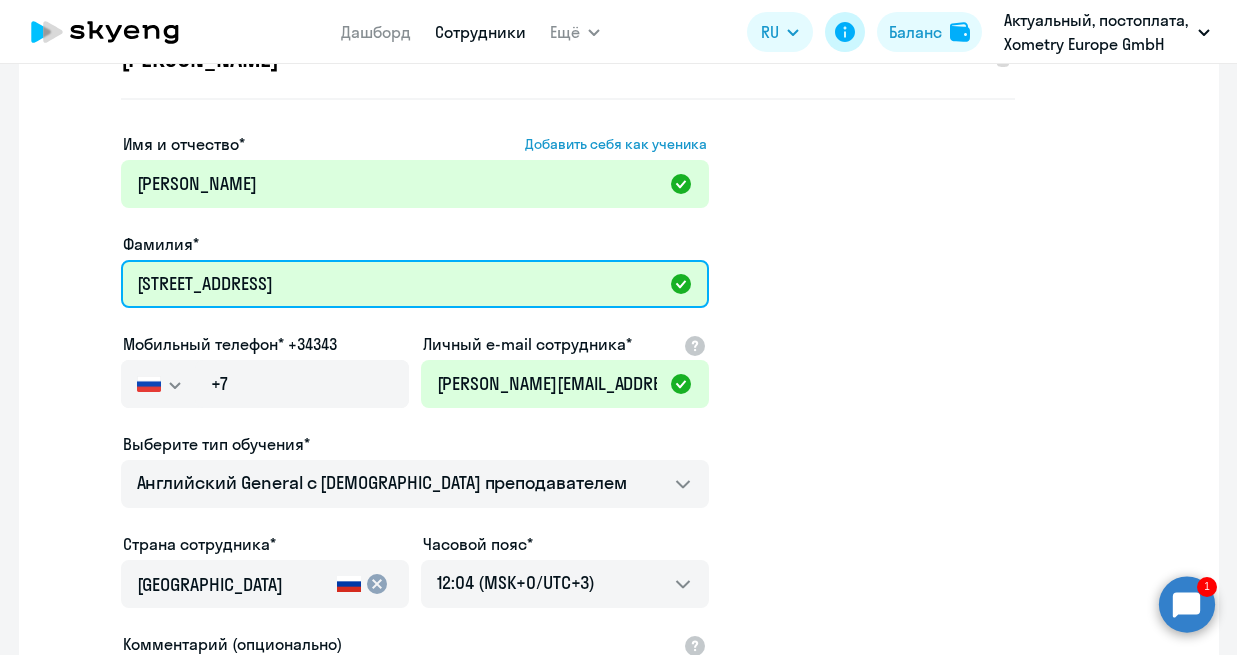 type on "[STREET_ADDRESS]" 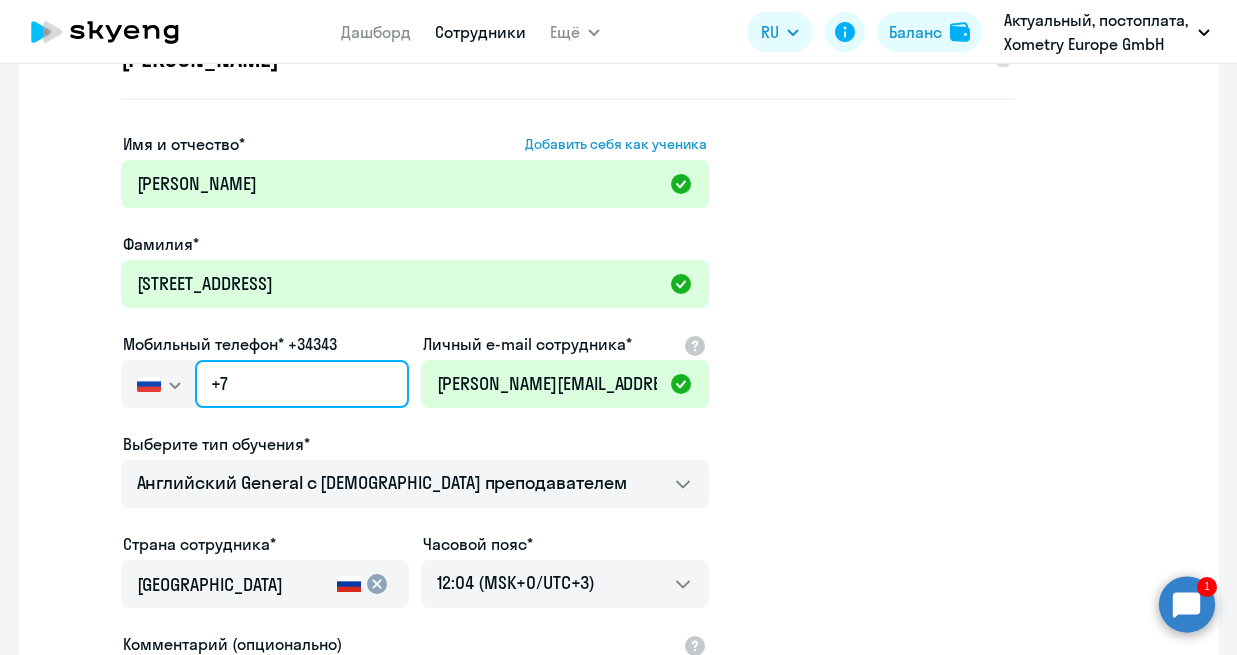 click on "+7" 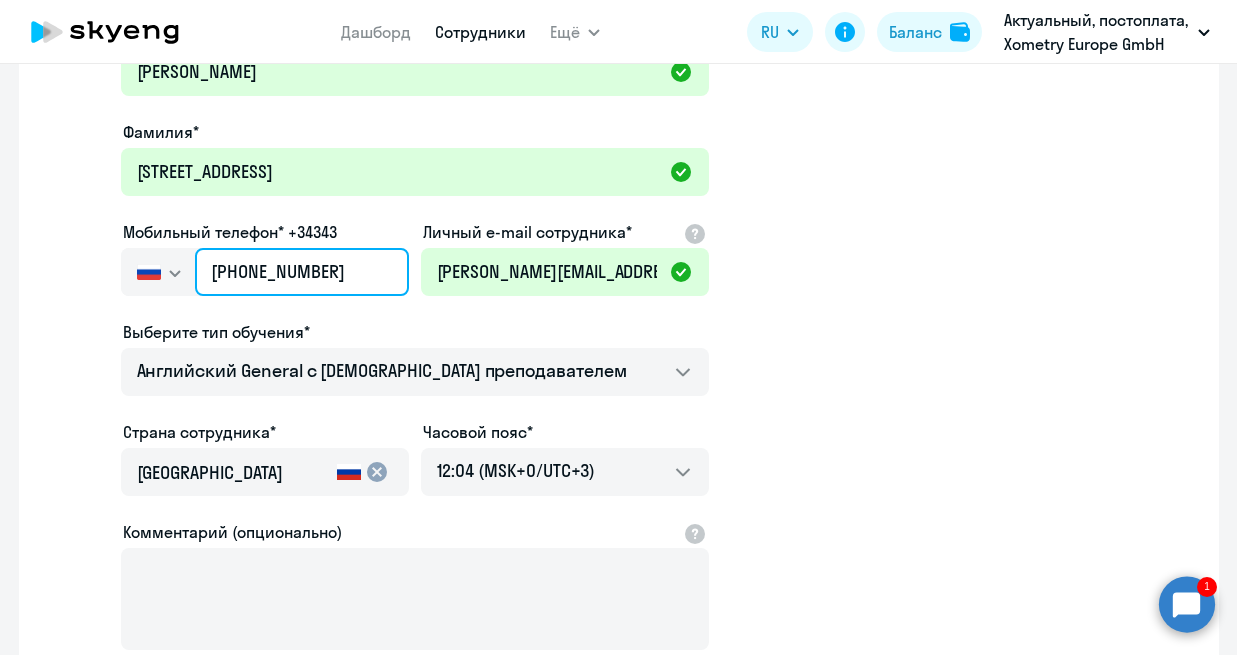 scroll, scrollTop: 372, scrollLeft: 0, axis: vertical 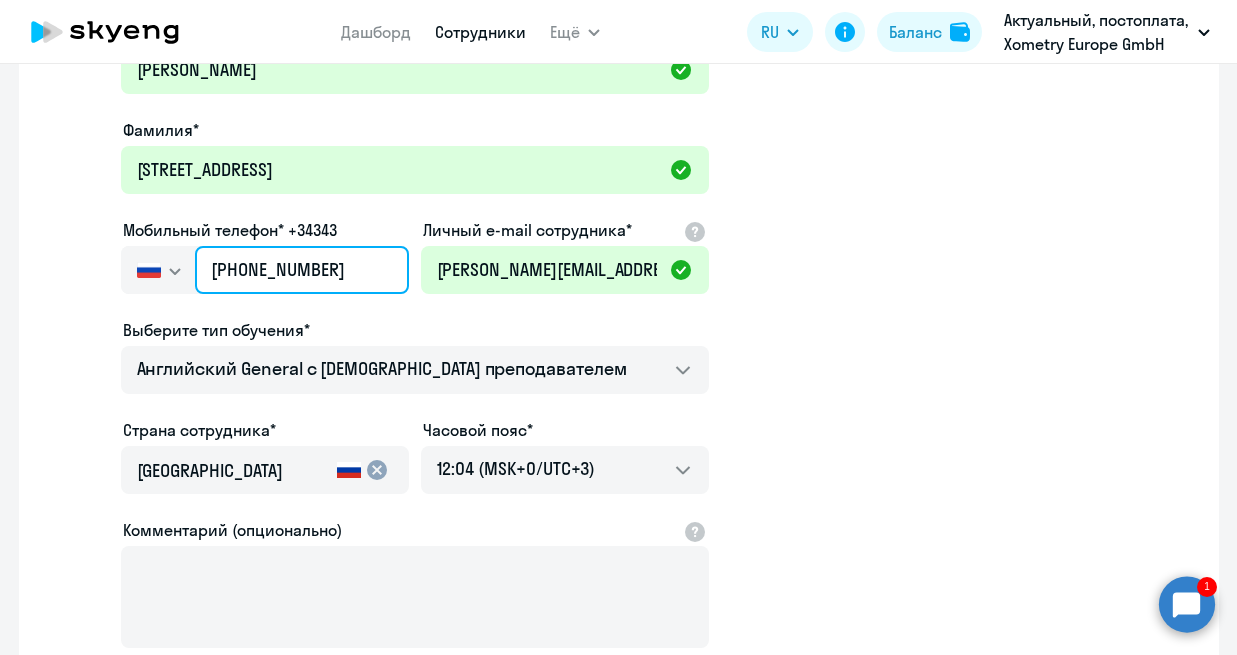type on "[PHONE_NUMBER]" 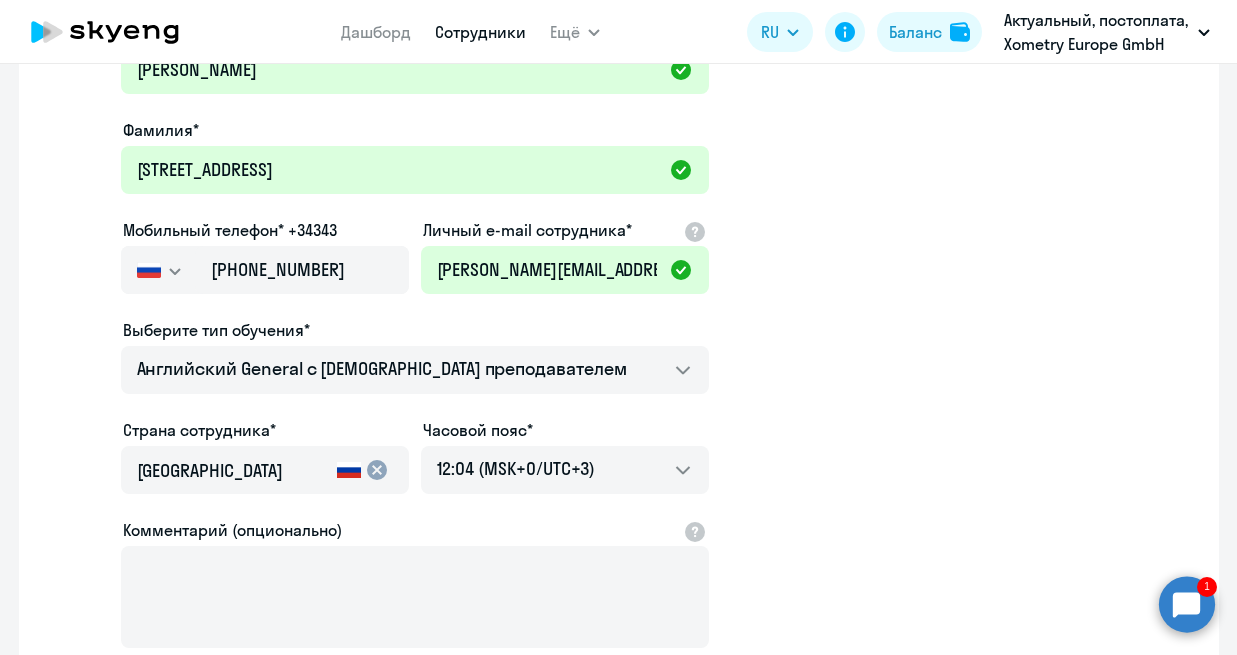 click on "[GEOGRAPHIC_DATA]" at bounding box center (233, 471) 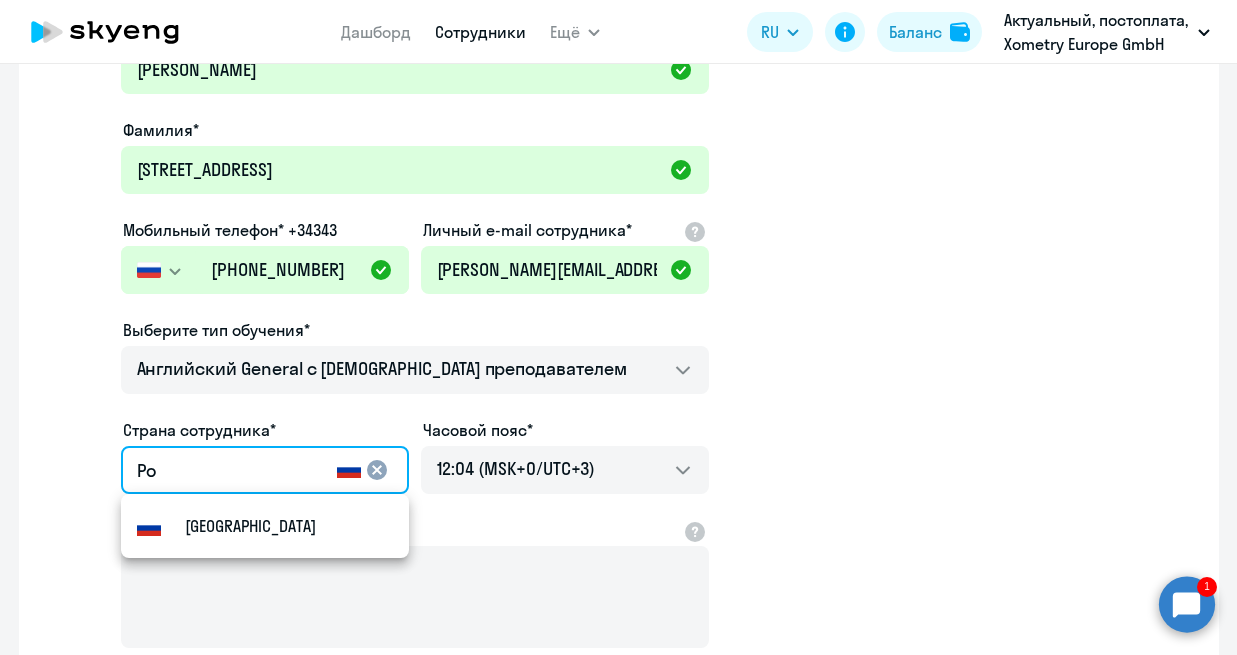type on "Р" 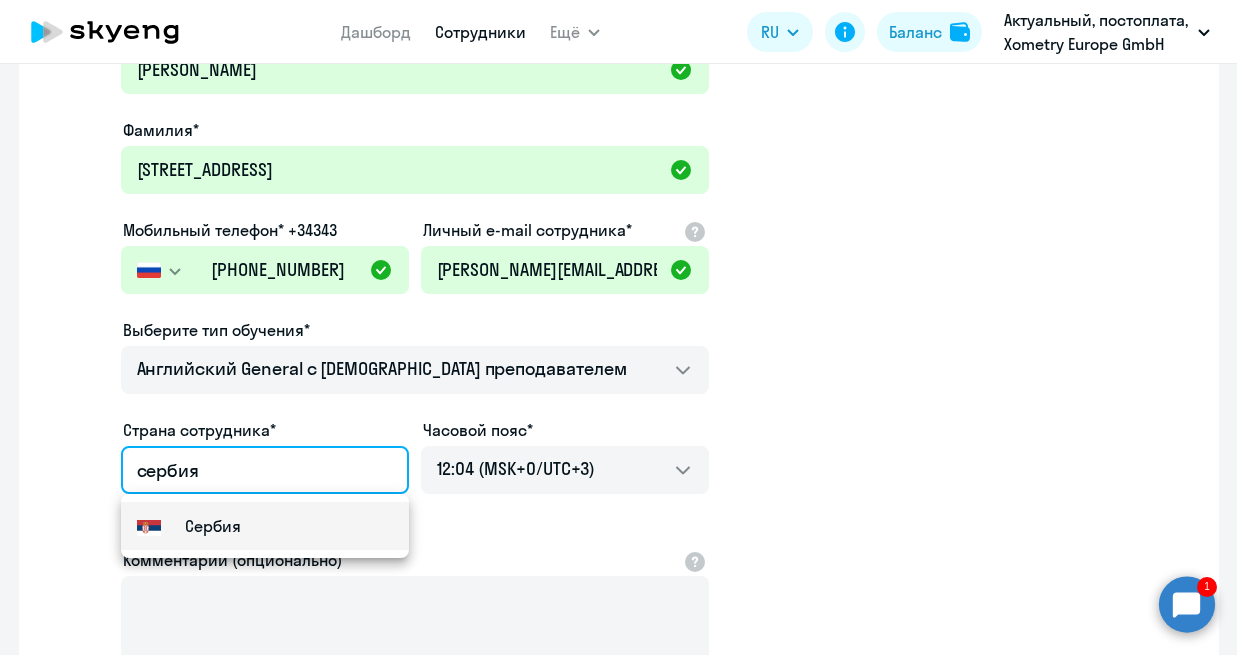 click on "Сербия" at bounding box center (265, 526) 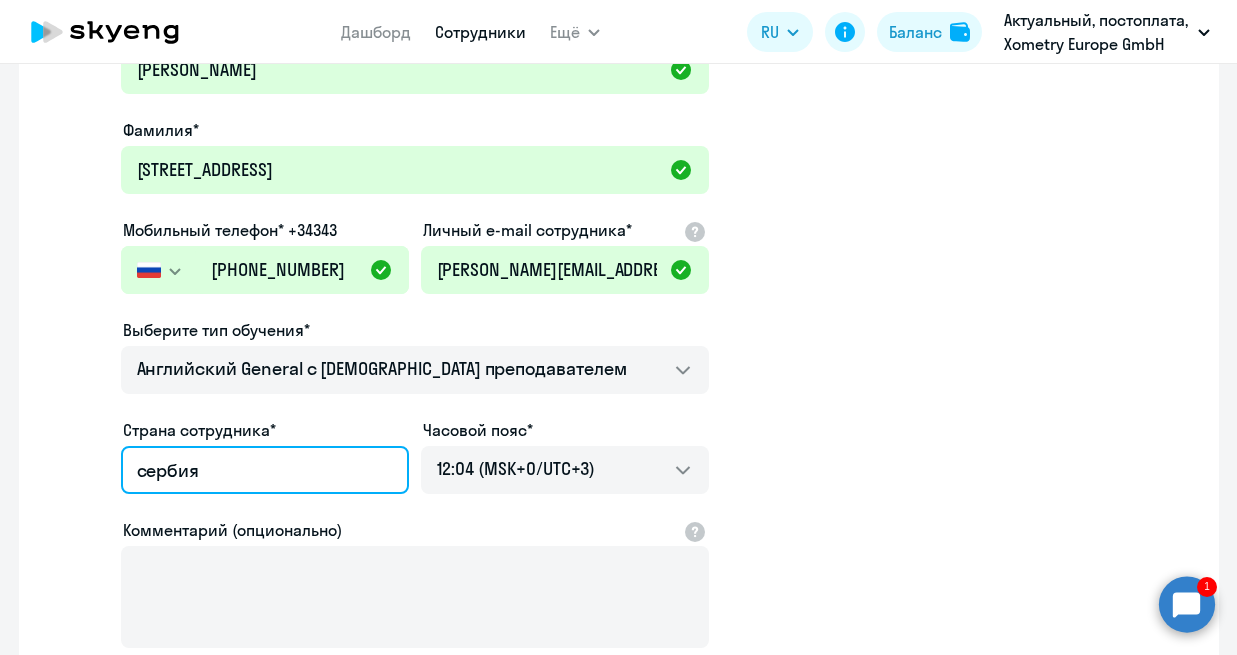 type on "Сербия" 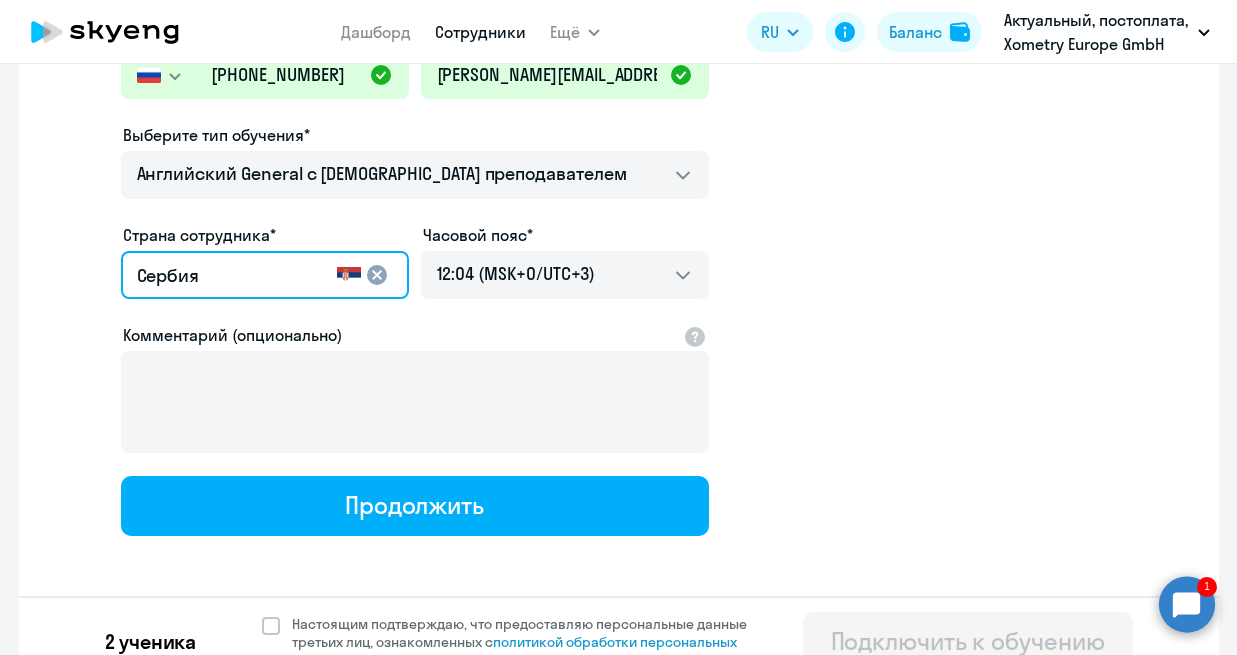 scroll, scrollTop: 597, scrollLeft: 0, axis: vertical 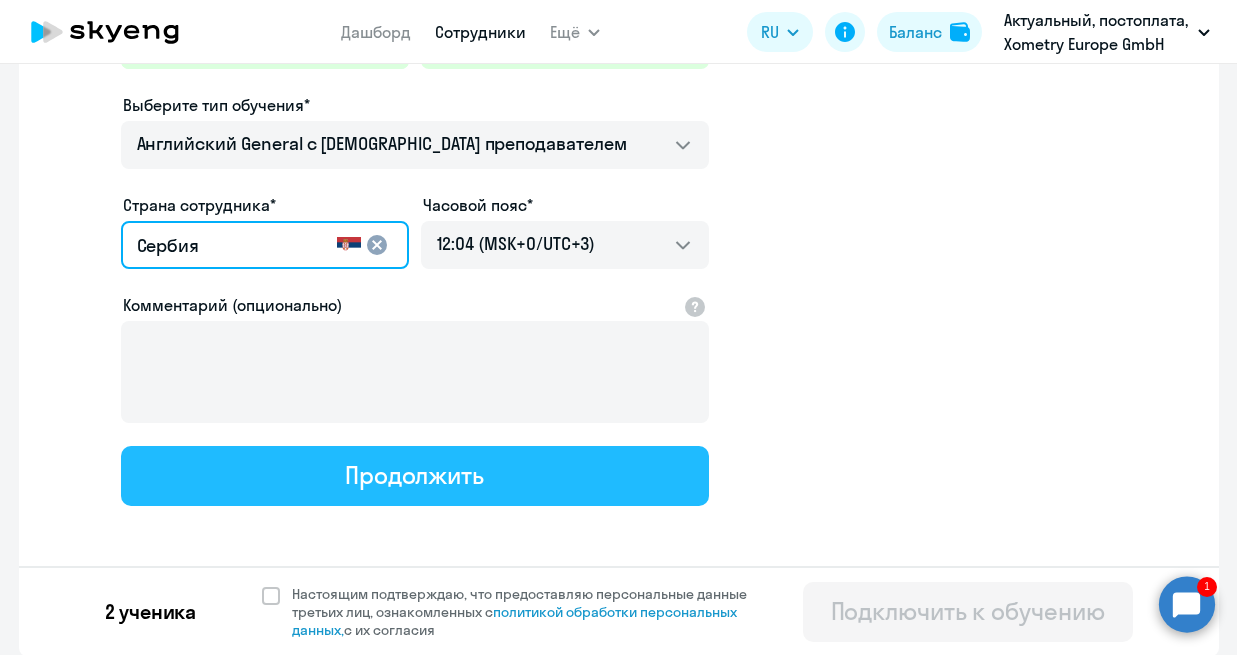 click on "Продолжить" 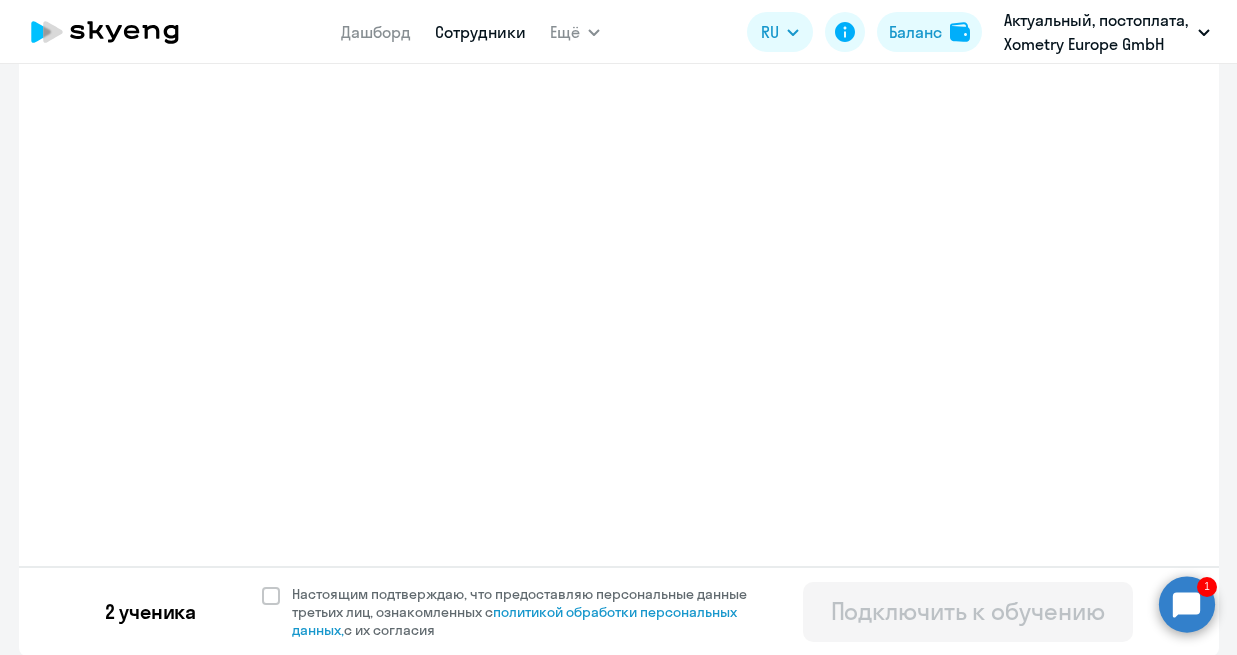 select on "english_adult_not_native_speaker" 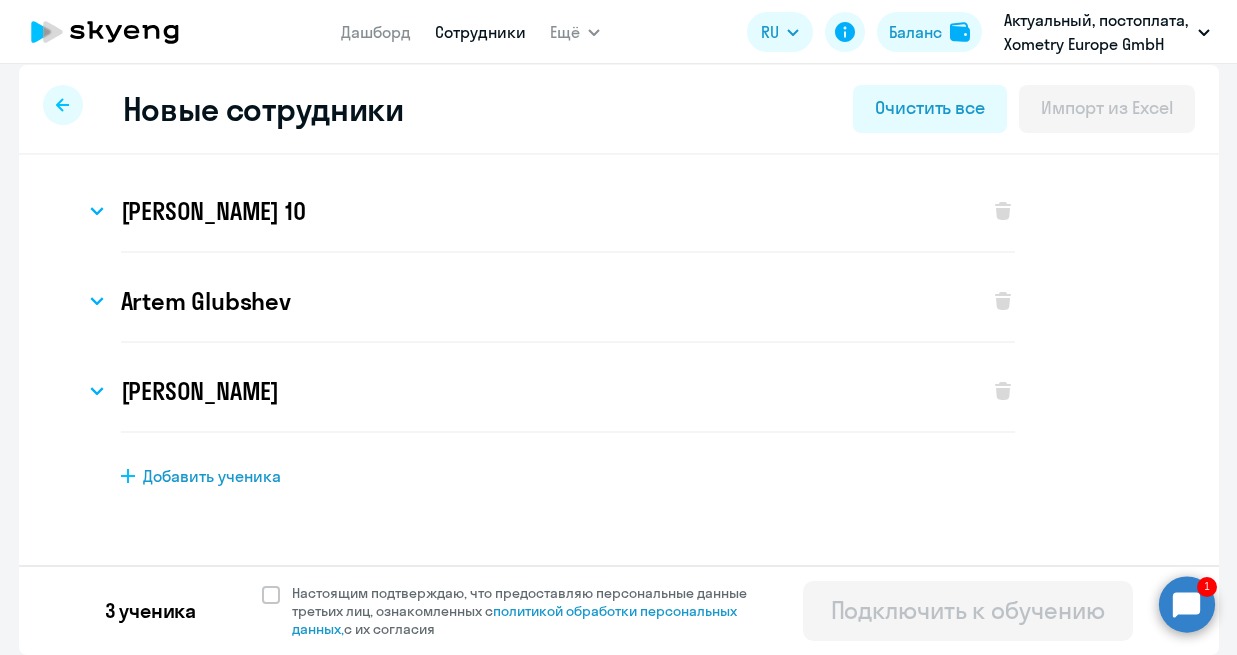 scroll, scrollTop: 0, scrollLeft: 0, axis: both 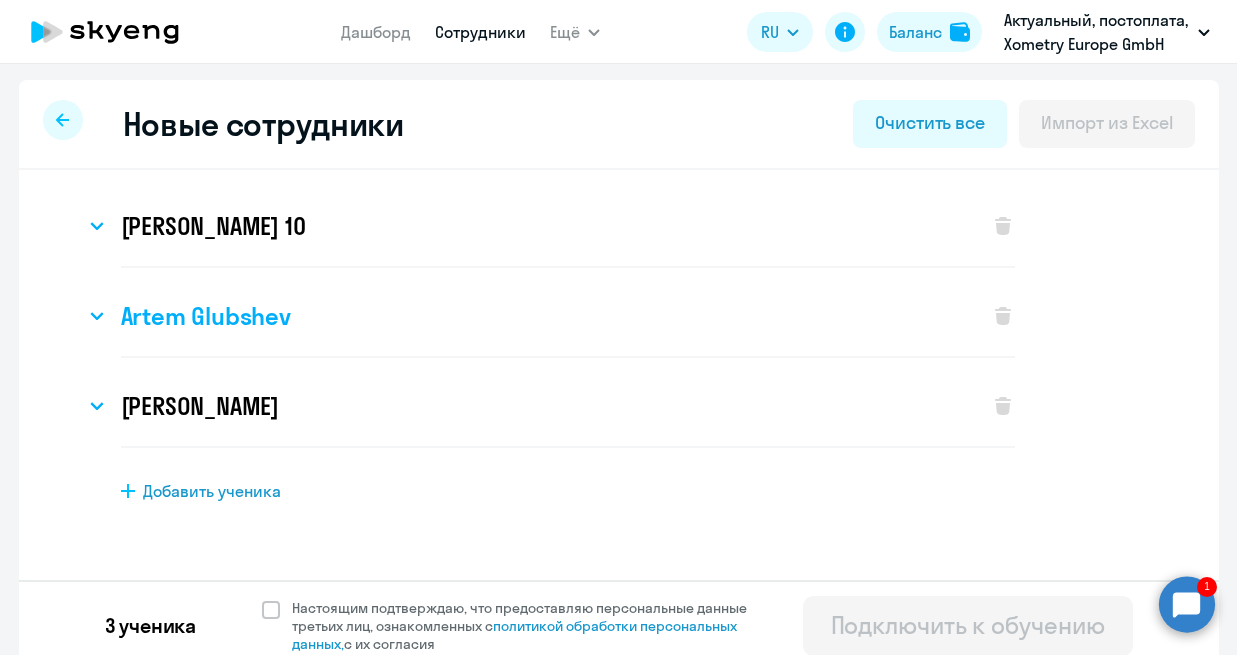 click 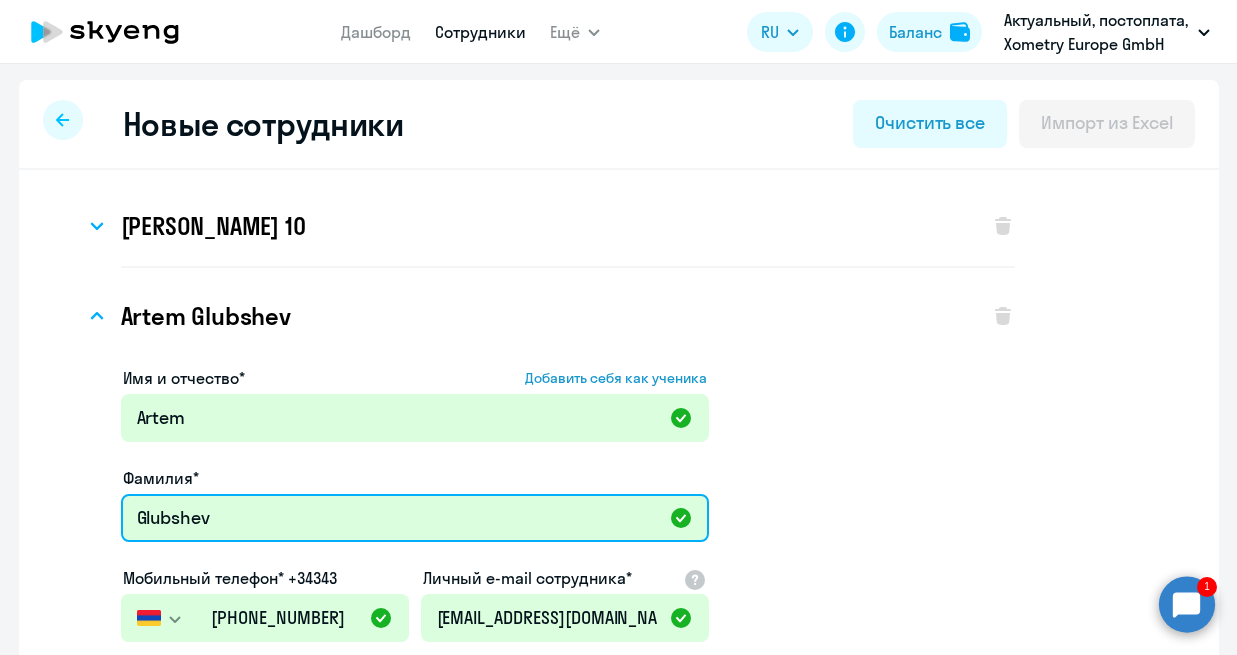 click on "Glubshev" at bounding box center [415, 518] 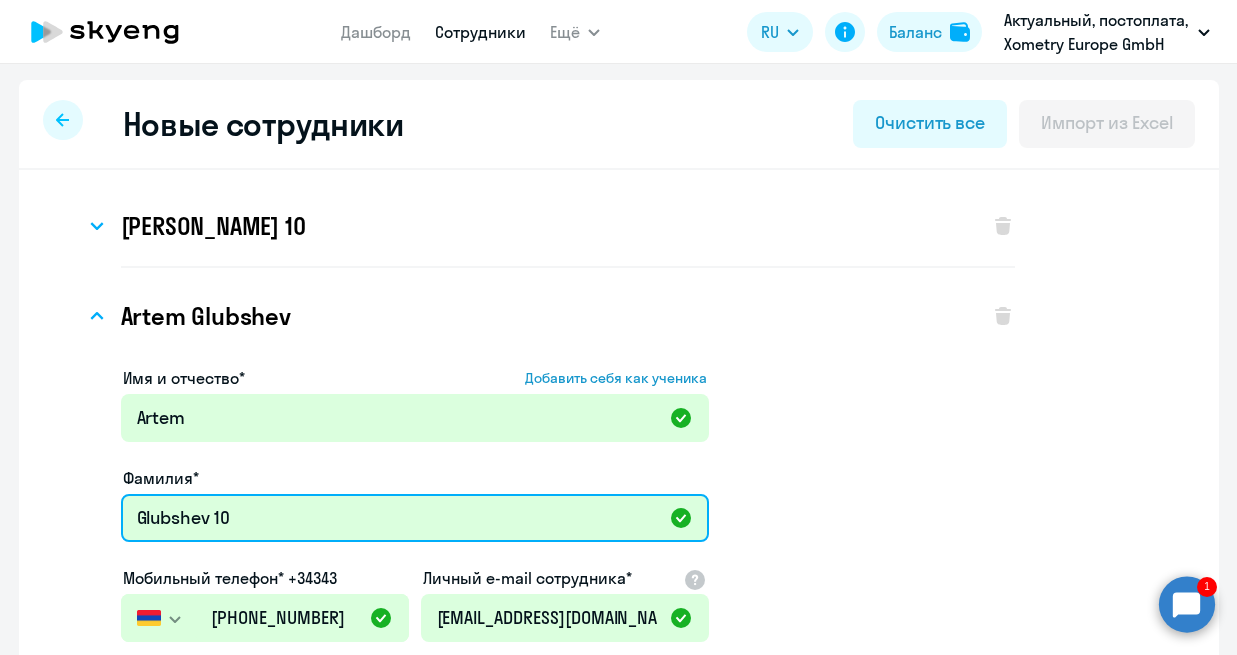 type on "Glubshev 10" 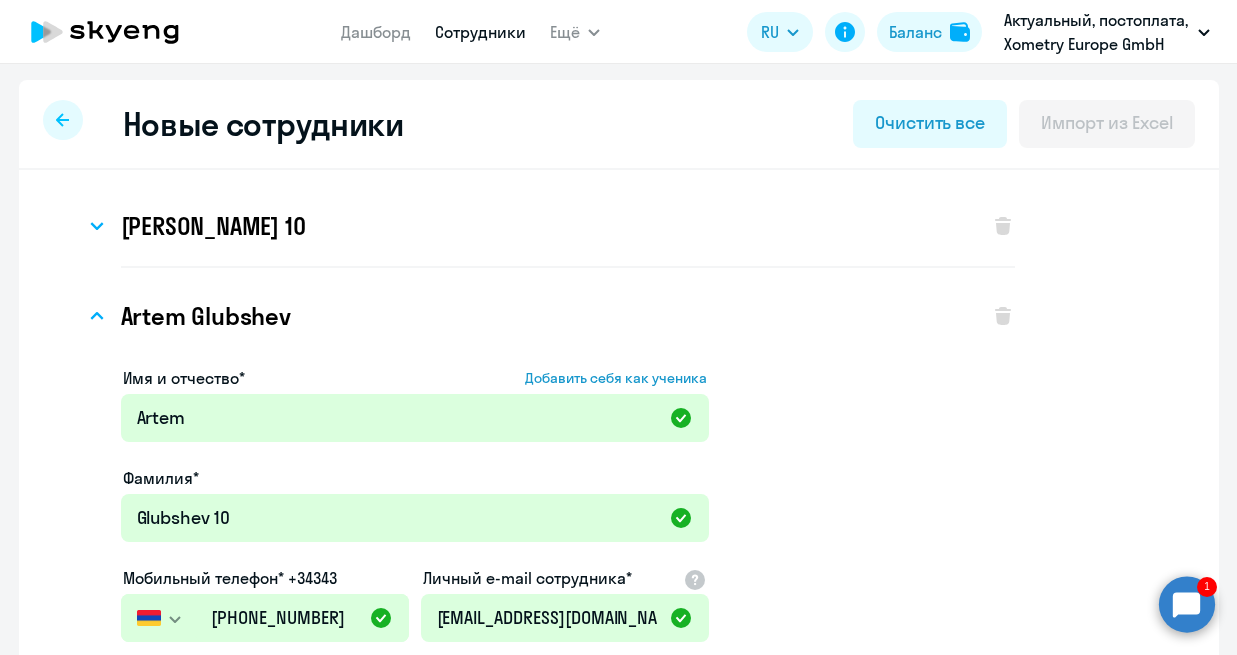 click on "Имя и отчество*  Добавить себя как ученика  [PERSON_NAME]* [PERSON_NAME] 10  Мобильный телефон* +34343
[GEOGRAPHIC_DATA] +7 [GEOGRAPHIC_DATA] +7 [GEOGRAPHIC_DATA] +380 [GEOGRAPHIC_DATA] ([GEOGRAPHIC_DATA]) +375 [GEOGRAPHIC_DATA] +61 [GEOGRAPHIC_DATA] +43 [GEOGRAPHIC_DATA] +994 [GEOGRAPHIC_DATA] +355 [GEOGRAPHIC_DATA] +213 [GEOGRAPHIC_DATA] +1(264) [GEOGRAPHIC_DATA] +244 [GEOGRAPHIC_DATA] +376 [GEOGRAPHIC_DATA] и [GEOGRAPHIC_DATA] +1(268) [GEOGRAPHIC_DATA] +54 [GEOGRAPHIC_DATA] +374 [GEOGRAPHIC_DATA] +297 [GEOGRAPHIC_DATA] +93 [GEOGRAPHIC_DATA] +1(242) [GEOGRAPHIC_DATA] +880 [GEOGRAPHIC_DATA] +1(246) [GEOGRAPHIC_DATA] +973 Белиз +501 Бельгия +32 [GEOGRAPHIC_DATA] +229 [GEOGRAPHIC_DATA] +1(441) [GEOGRAPHIC_DATA] ([GEOGRAPHIC_DATA]) +95 [GEOGRAPHIC_DATA] +359 [GEOGRAPHIC_DATA] +591 [GEOGRAPHIC_DATA], [GEOGRAPHIC_DATA] и [GEOGRAPHIC_DATA] +599 [GEOGRAPHIC_DATA] +387 [GEOGRAPHIC_DATA] +267 [GEOGRAPHIC_DATA] +55 +1(284) [GEOGRAPHIC_DATA] +44" 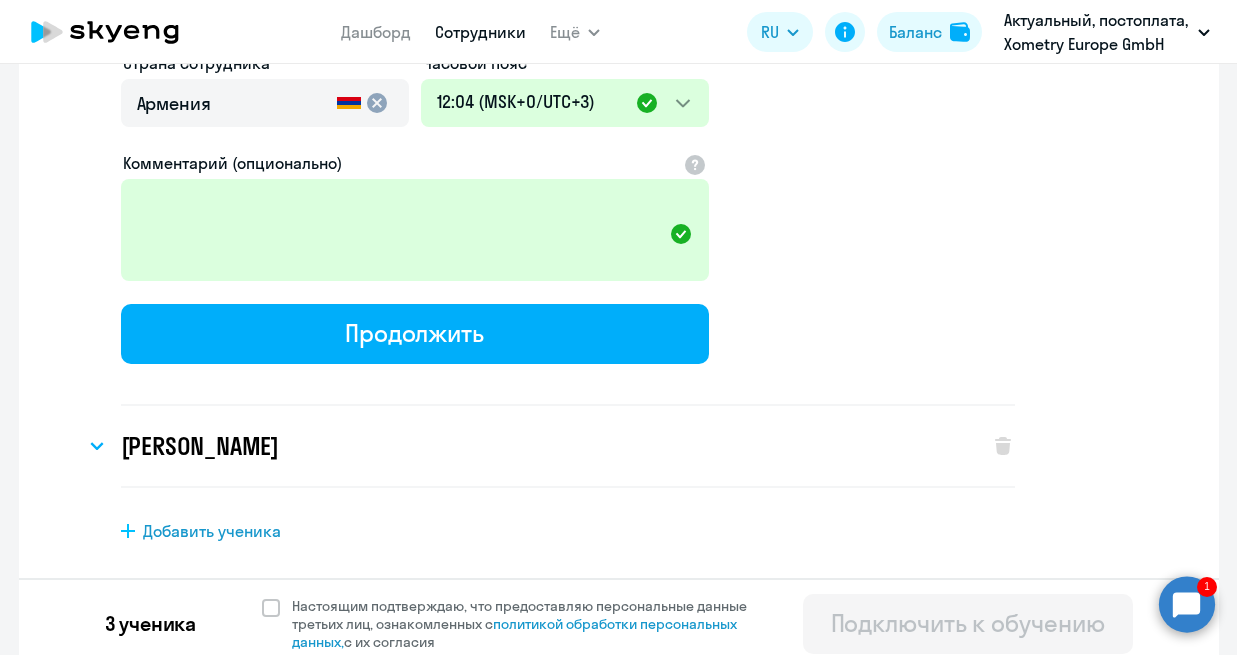 scroll, scrollTop: 727, scrollLeft: 0, axis: vertical 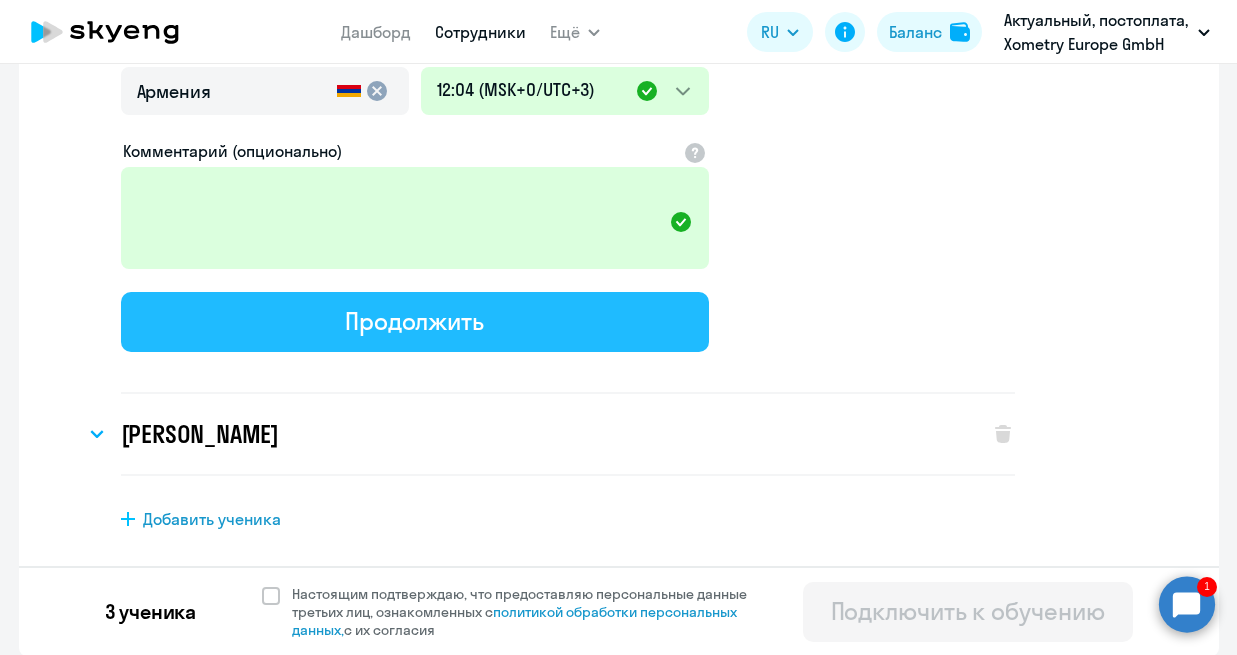 click on "Продолжить" 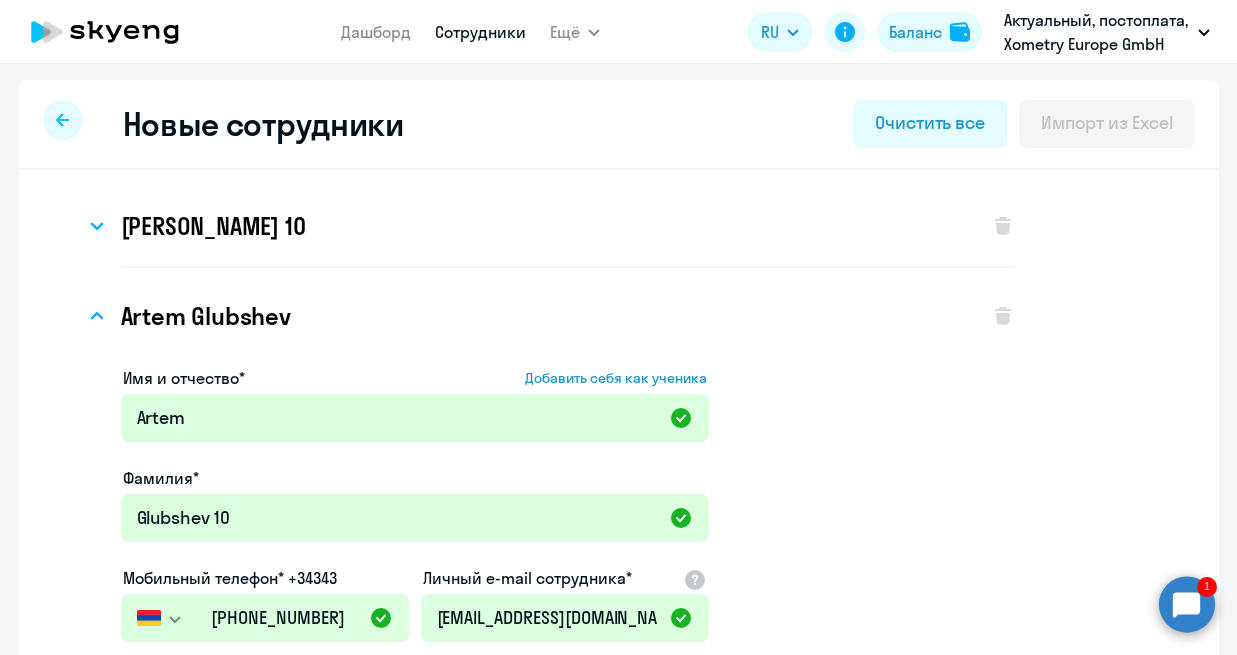 select on "english_adult_not_native_speaker" 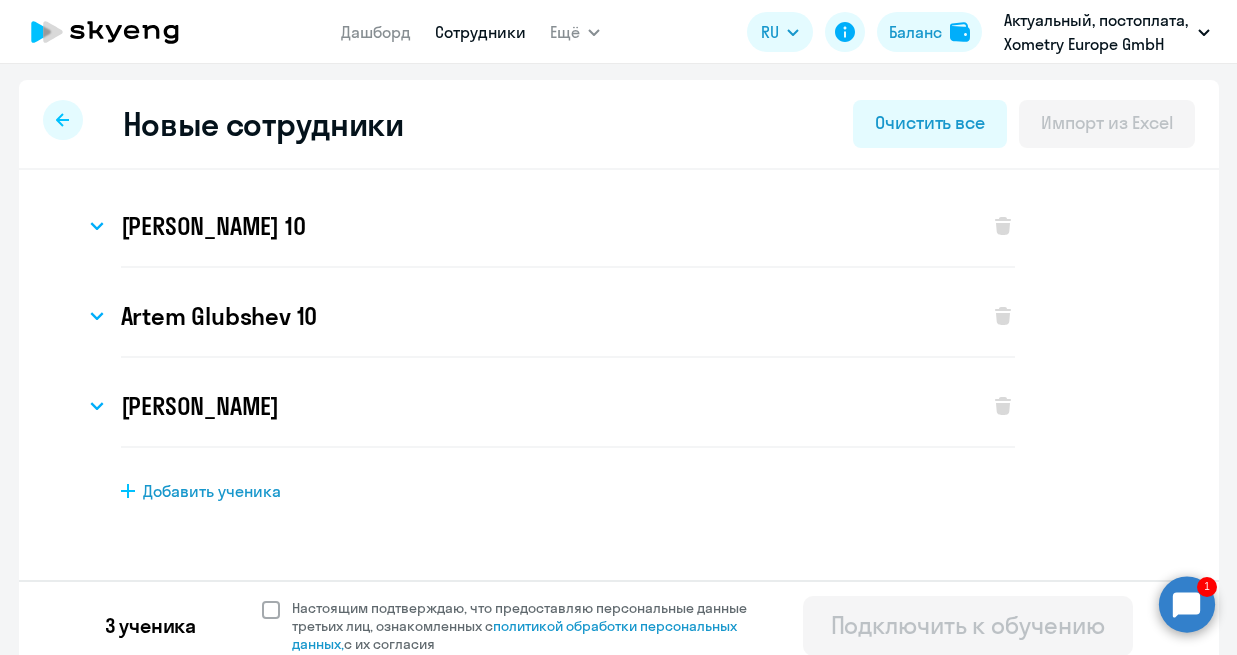 click 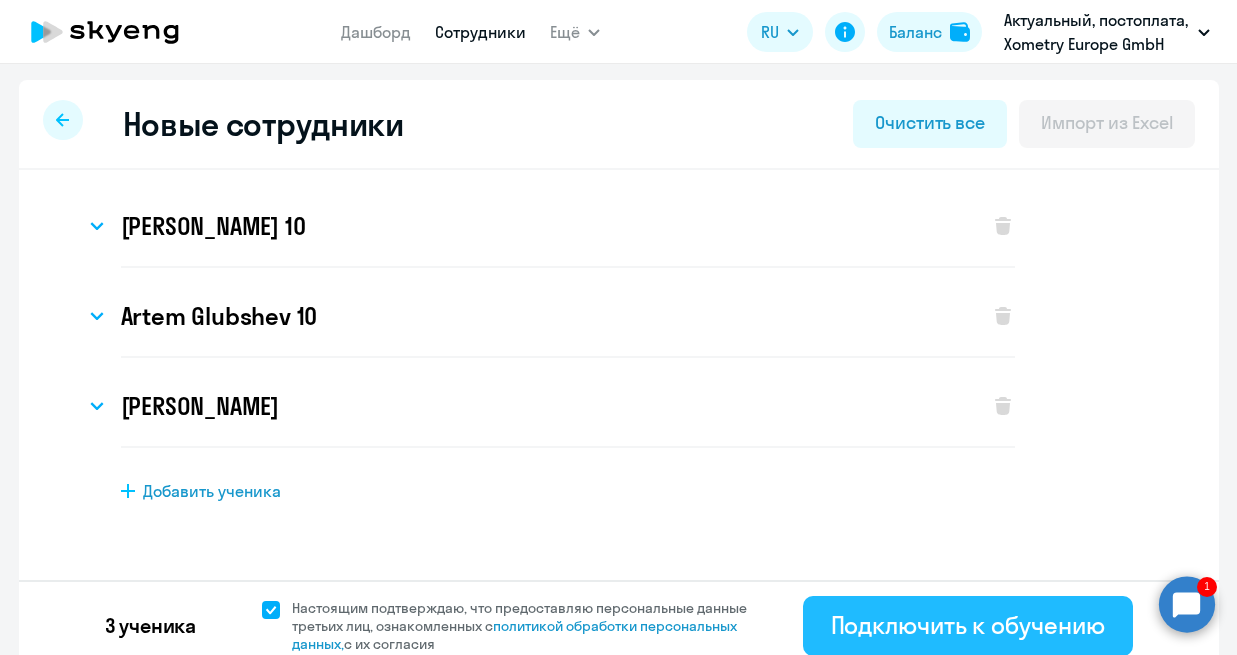 click on "Подключить к обучению" 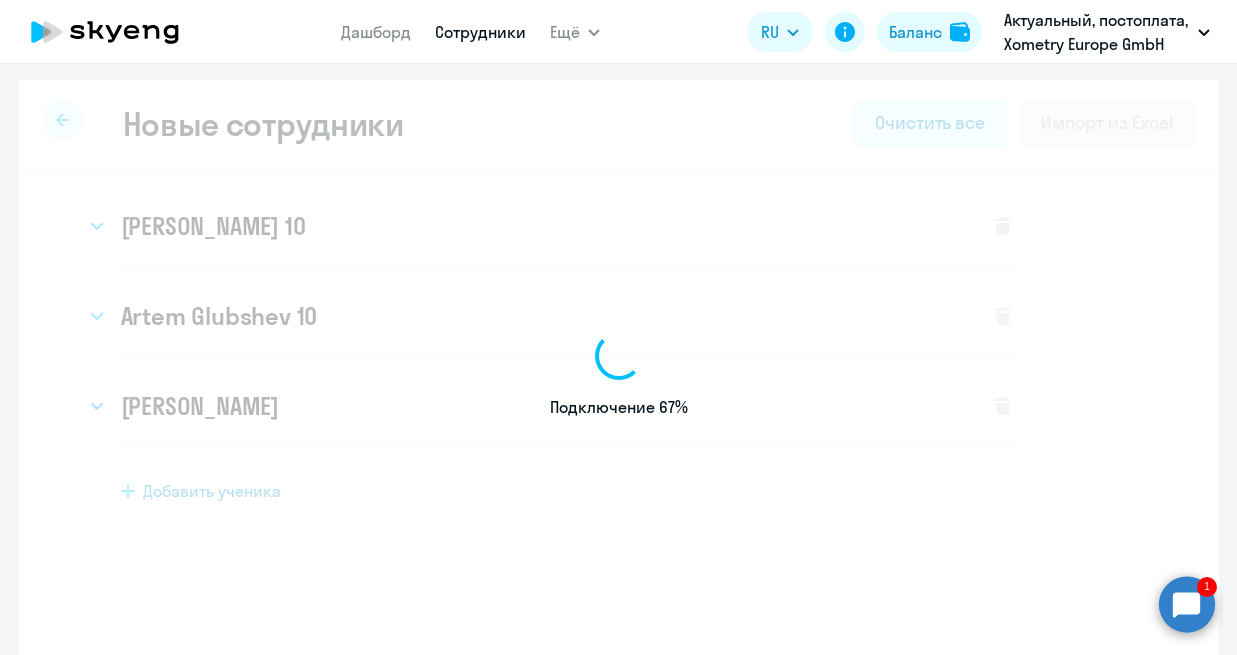 select on "english_adult_not_native_speaker" 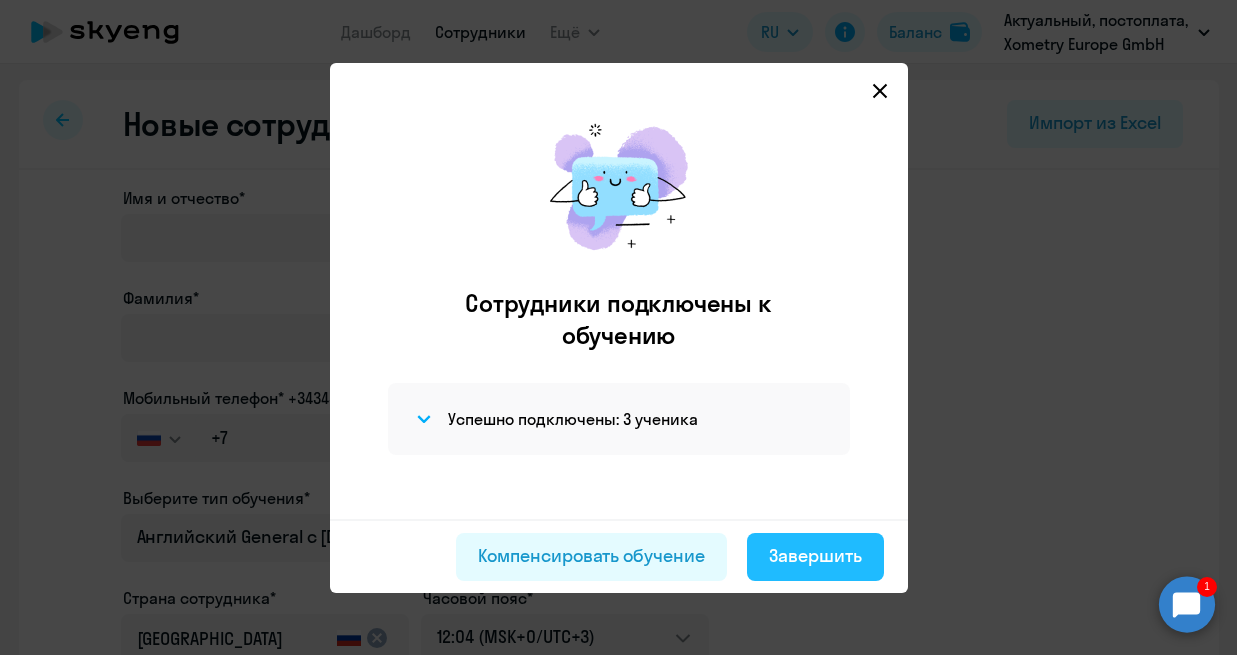 click on "Завершить" at bounding box center [815, 556] 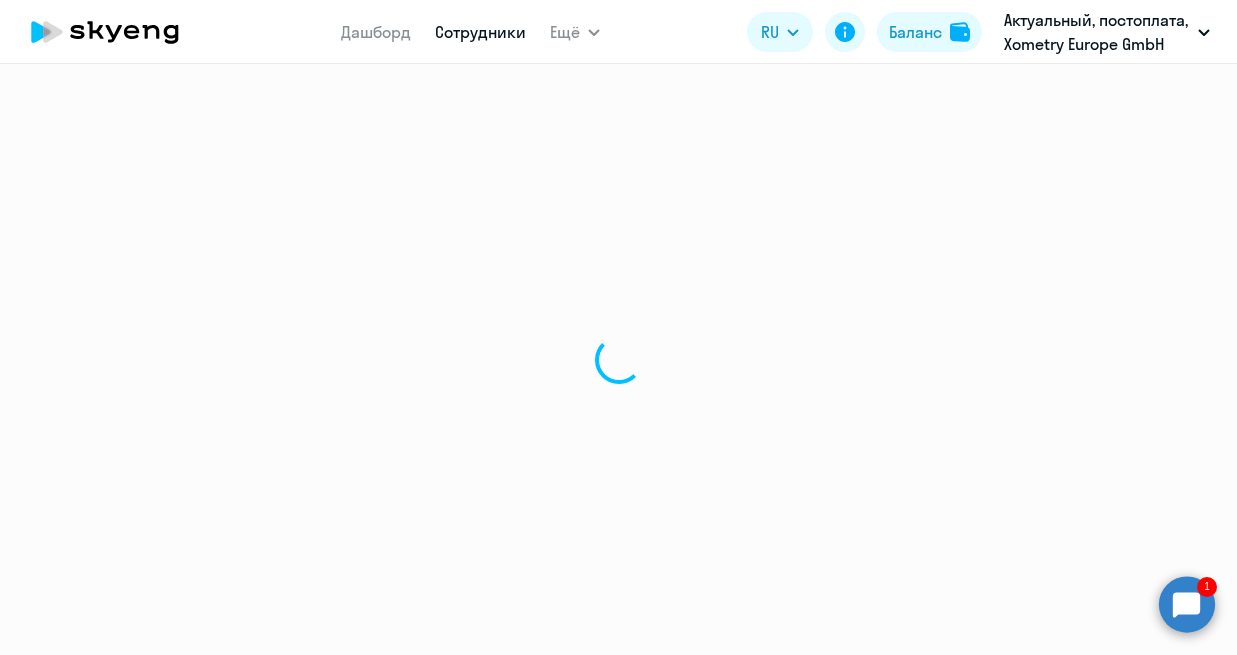 select on "30" 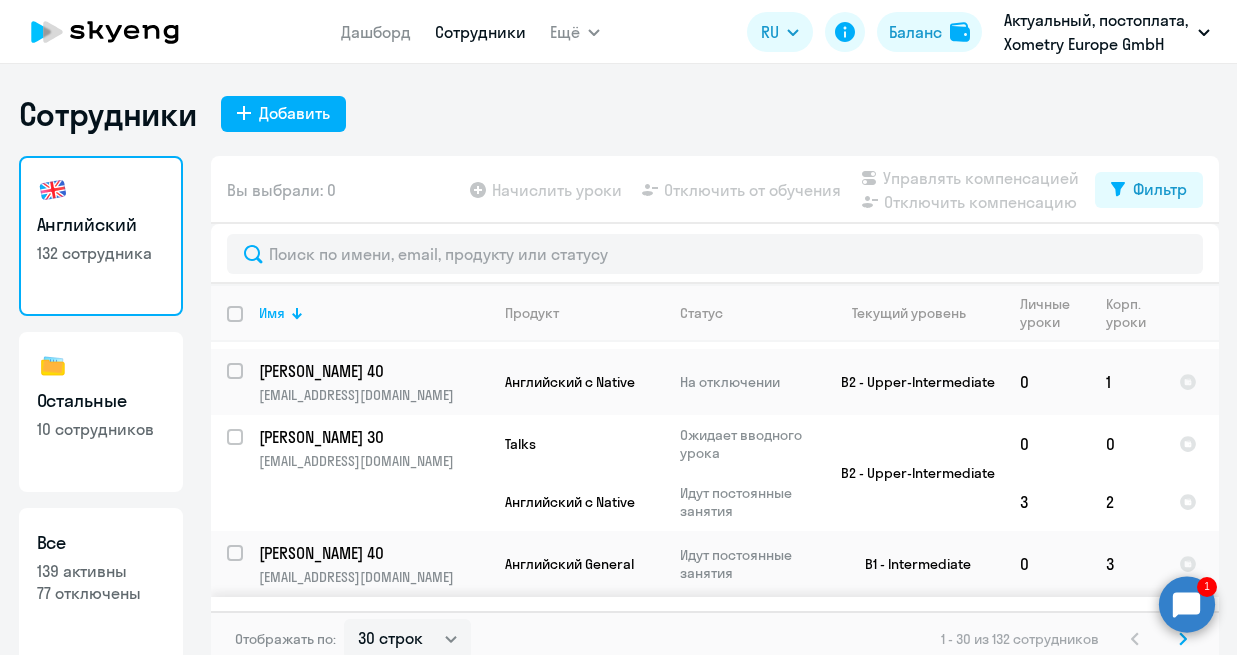 scroll, scrollTop: 0, scrollLeft: 0, axis: both 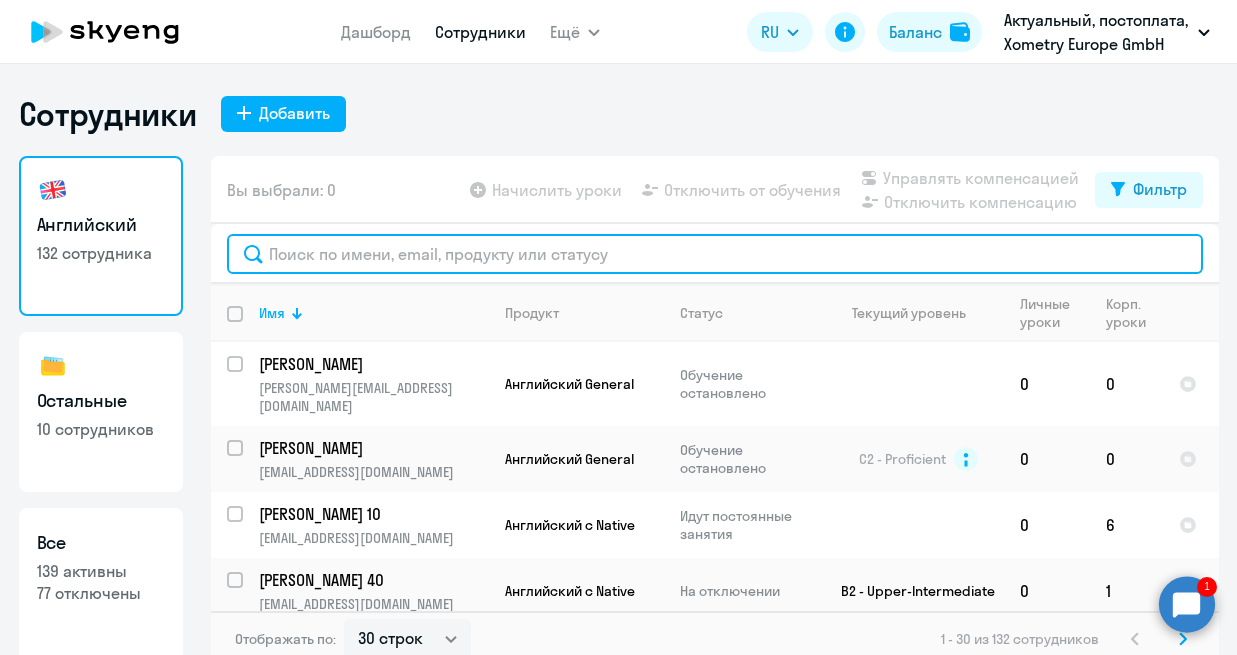click 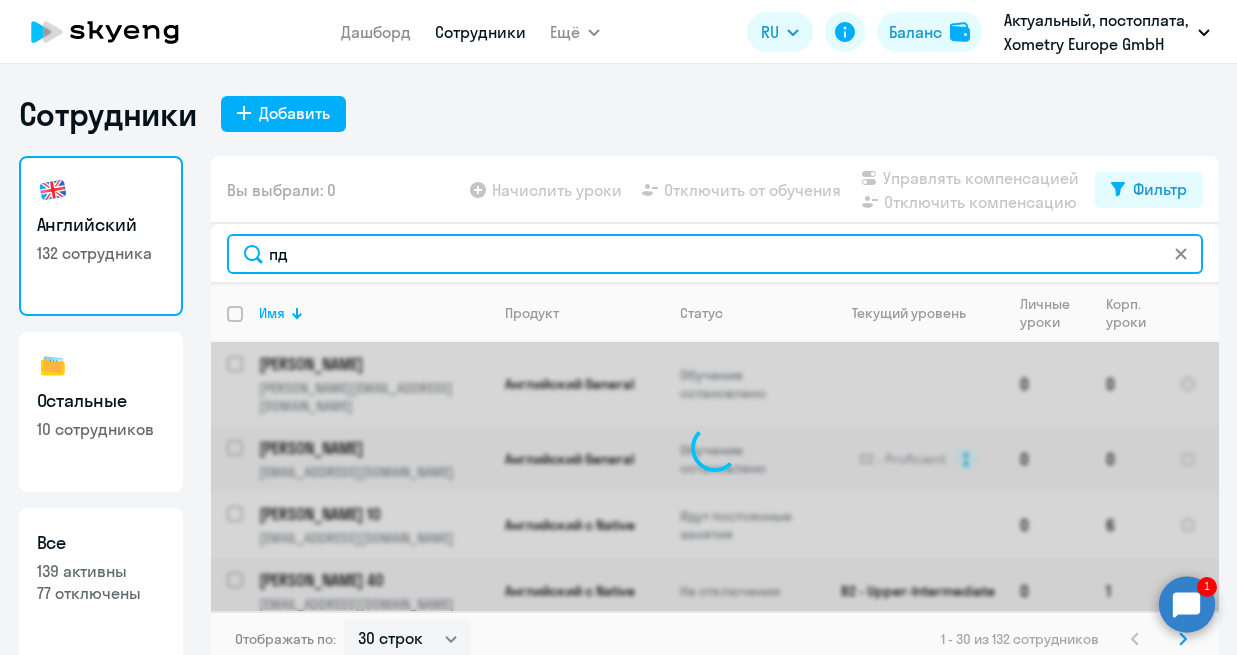 type on "п" 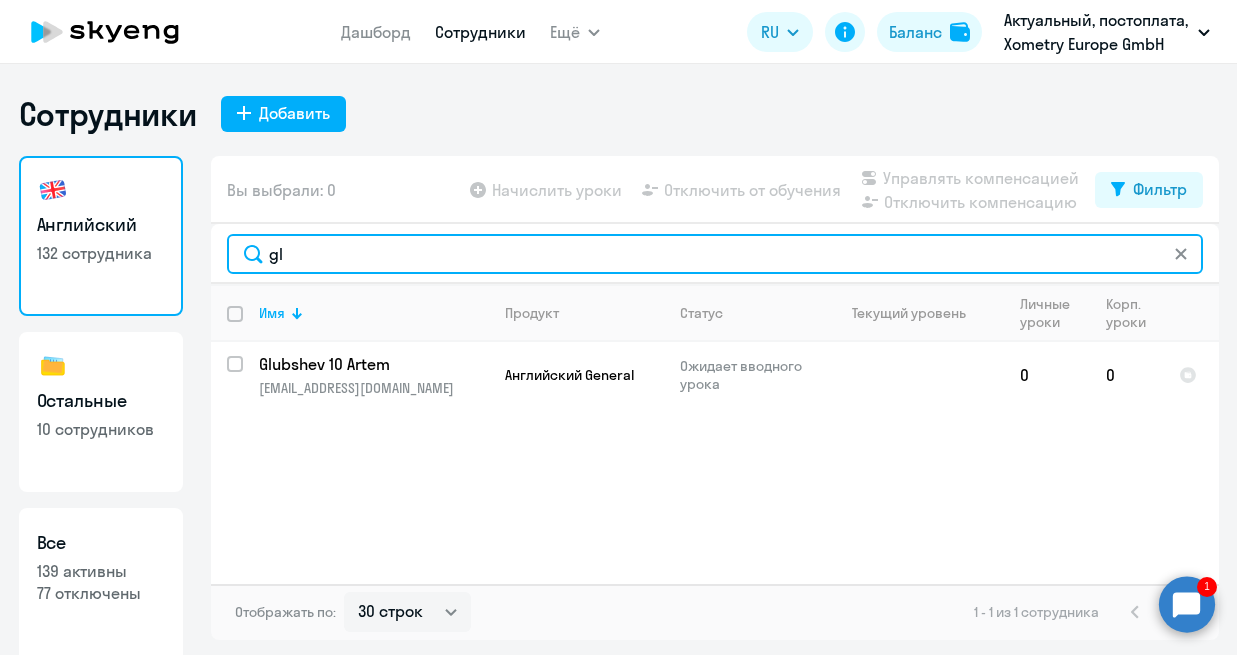 type on "g" 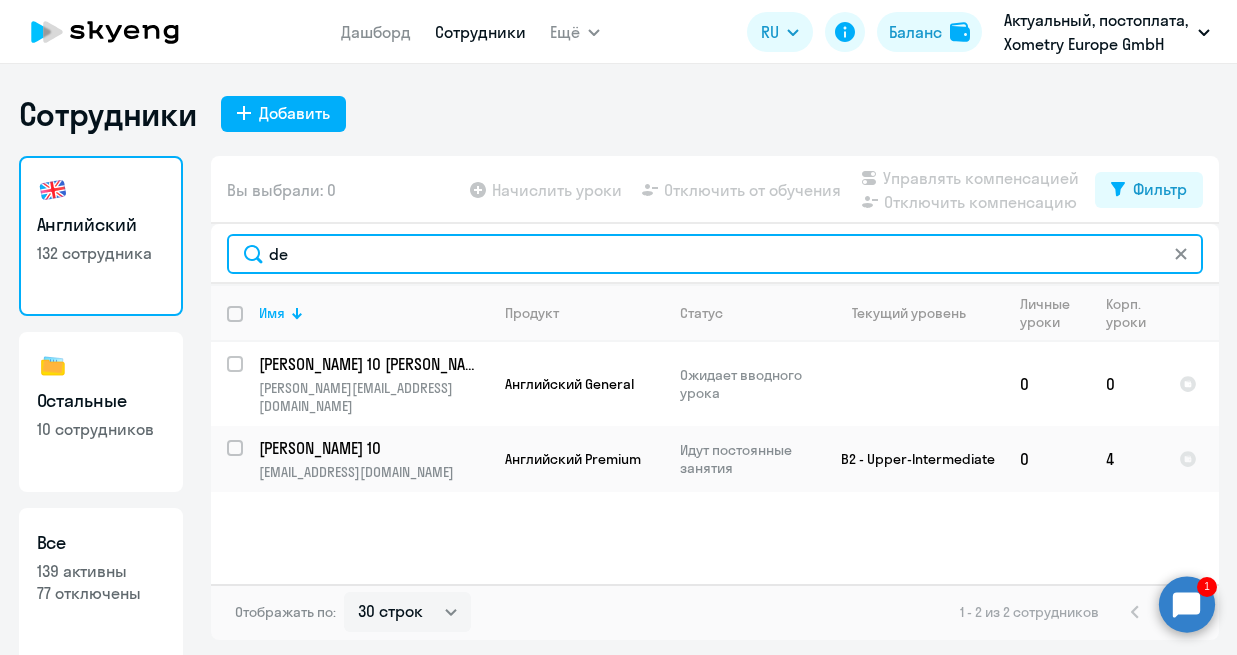 type on "d" 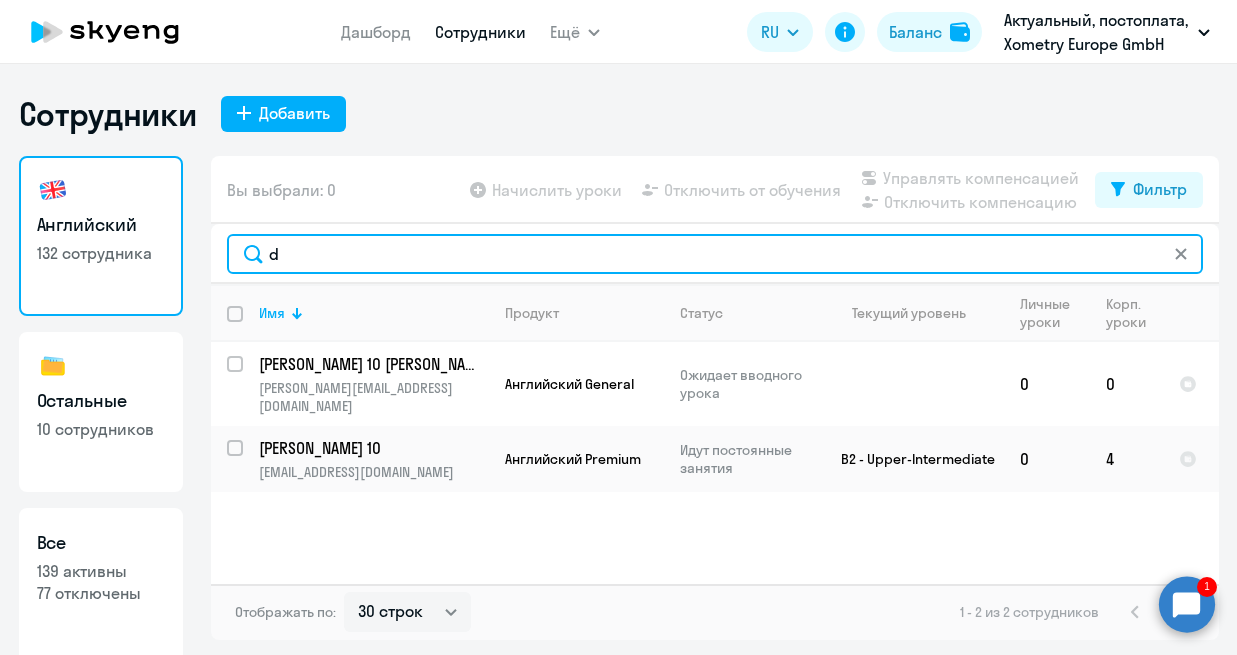 type 